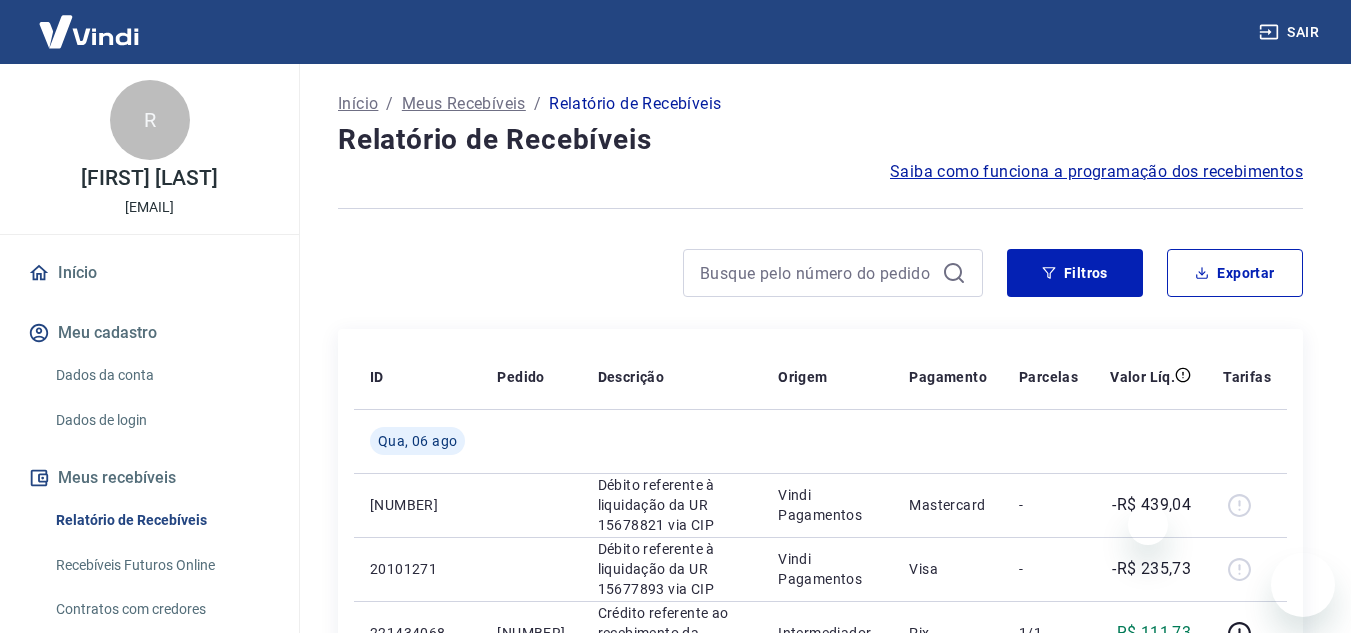 scroll, scrollTop: 0, scrollLeft: 0, axis: both 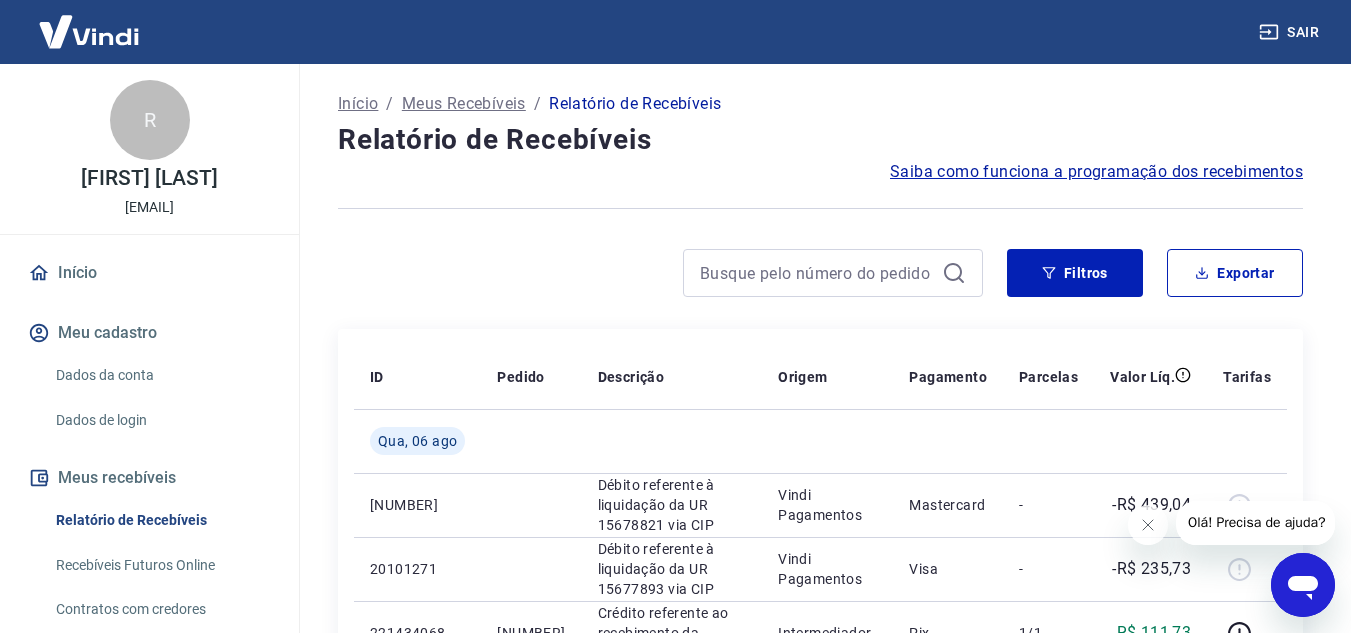 click on "Início / Meus Recebíveis / Relatório de Recebíveis Relatório de Recebíveis Saiba como funciona a programação dos recebimentos Saiba como funciona a programação dos recebimentos Filtros Exportar ID Pedido Descrição Origem Pagamento Parcelas Valor Líq. Tarifas Qua, 06 ago 20102196 Débito referente à liquidação da UR 15678821 via CIP Vindi Pagamentos Mastercard - -R$ 439,04 20101271 Débito referente à liquidação da UR 15677893 via CIP Vindi Pagamentos Visa - -R$ 235,73 221434068 9325 Crédito referente ao recebimento da transação 221434068 Intermediador Pix 1/1 R$ 111,73 219529393 9089 Crédito referente ao recebimento da transação 219529393 Intermediador Mastercard 4/4 R$ 109,76 219529393 9089 Crédito referente ao recebimento da transação 219529393 Intermediador Mastercard 2/4 R$ 109,76 219529393 9089 Crédito referente ao recebimento da transação 219529393 Intermediador Mastercard 3/4 R$ 109,76 219529393 9089 Crédito referente ao recebimento da transação 219529393 1/4 1/6" at bounding box center (820, 1062) 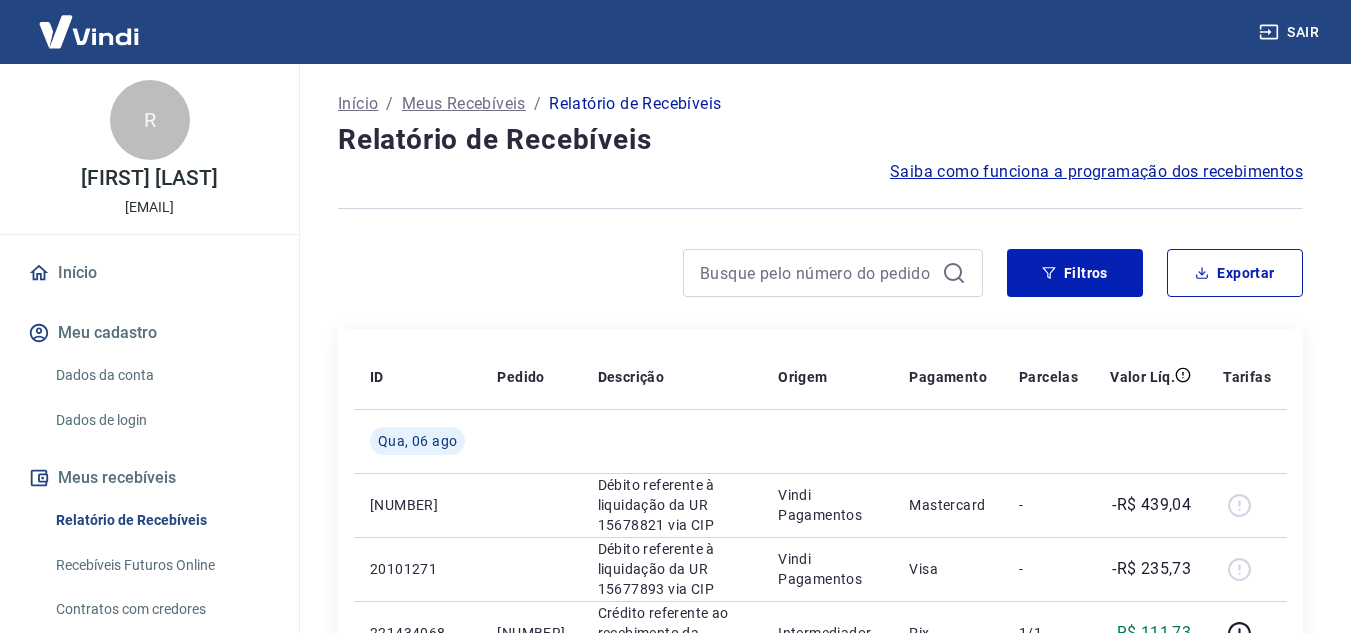 scroll, scrollTop: 0, scrollLeft: 0, axis: both 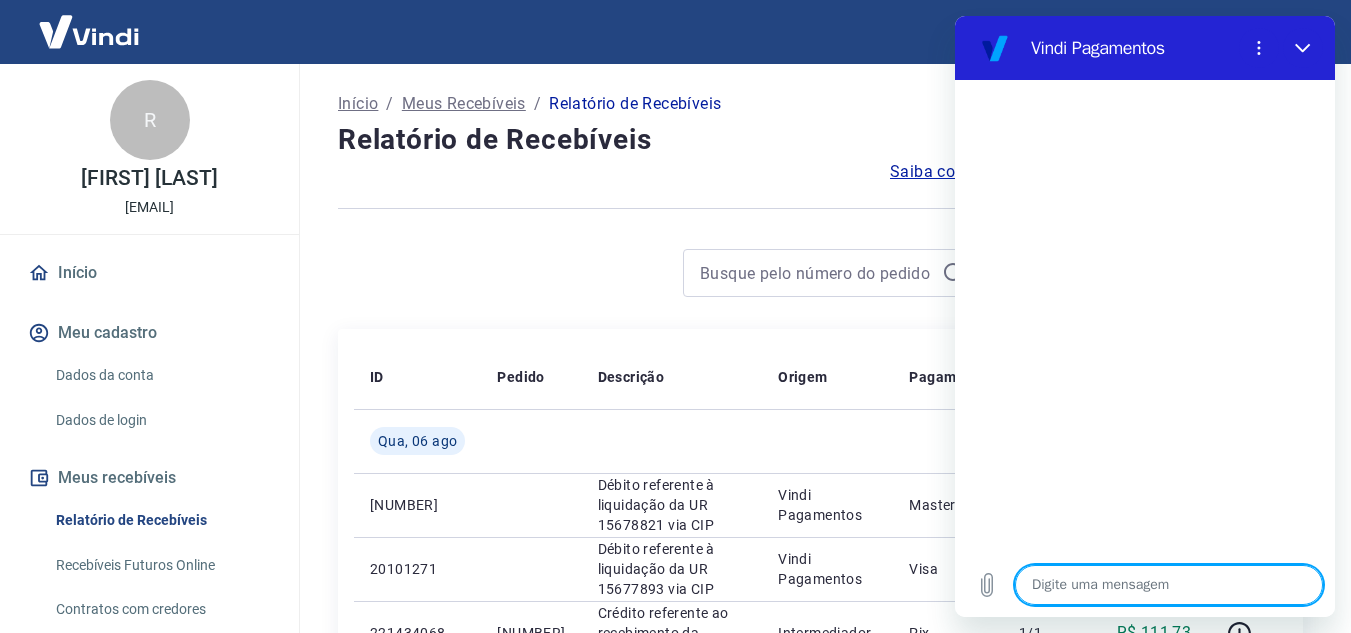 type on "B" 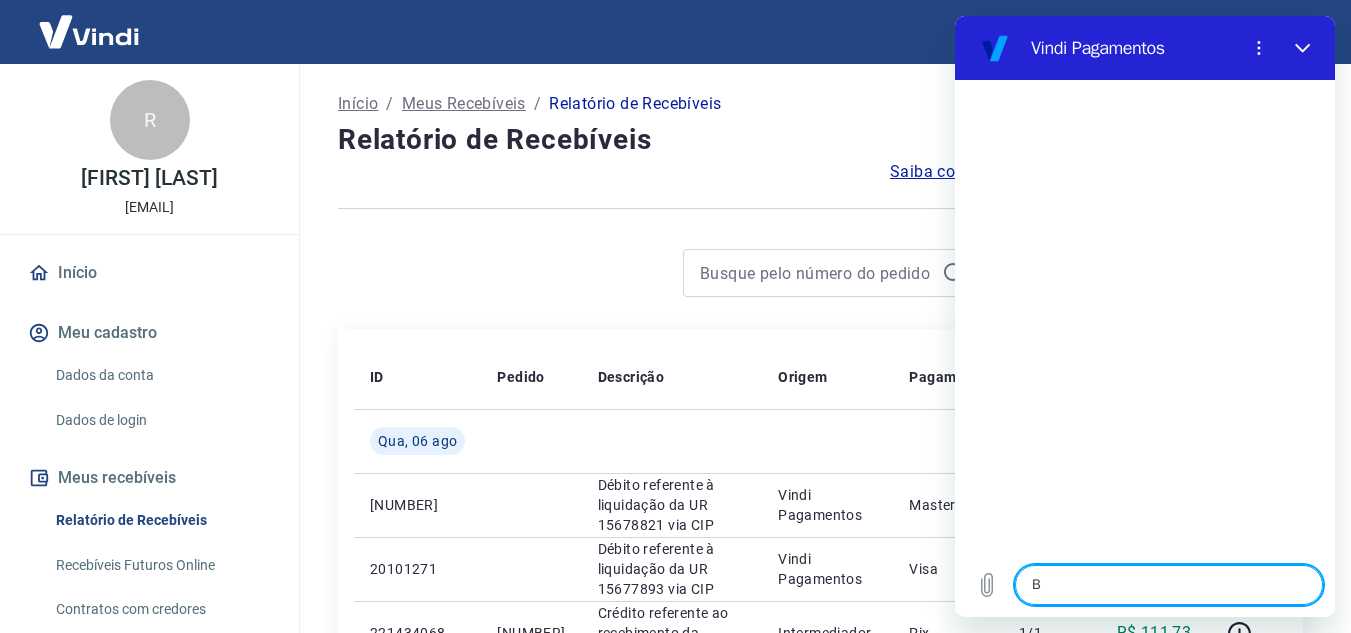 type on "Bo" 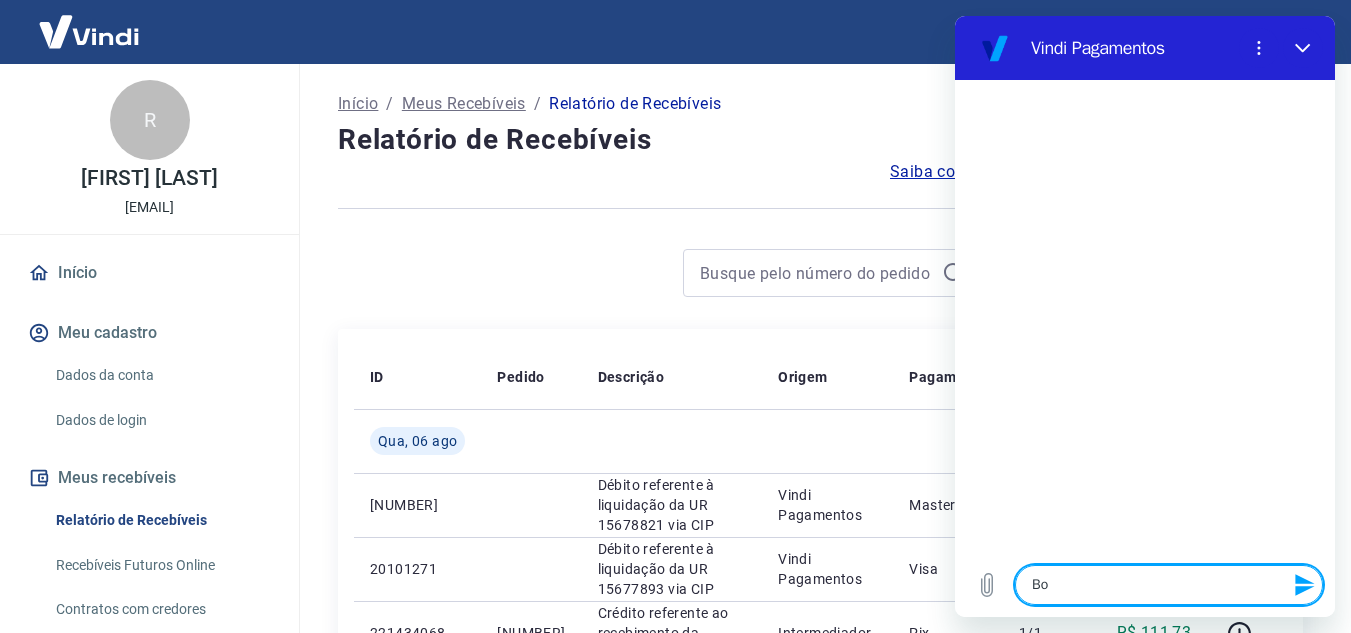 type on "Boa" 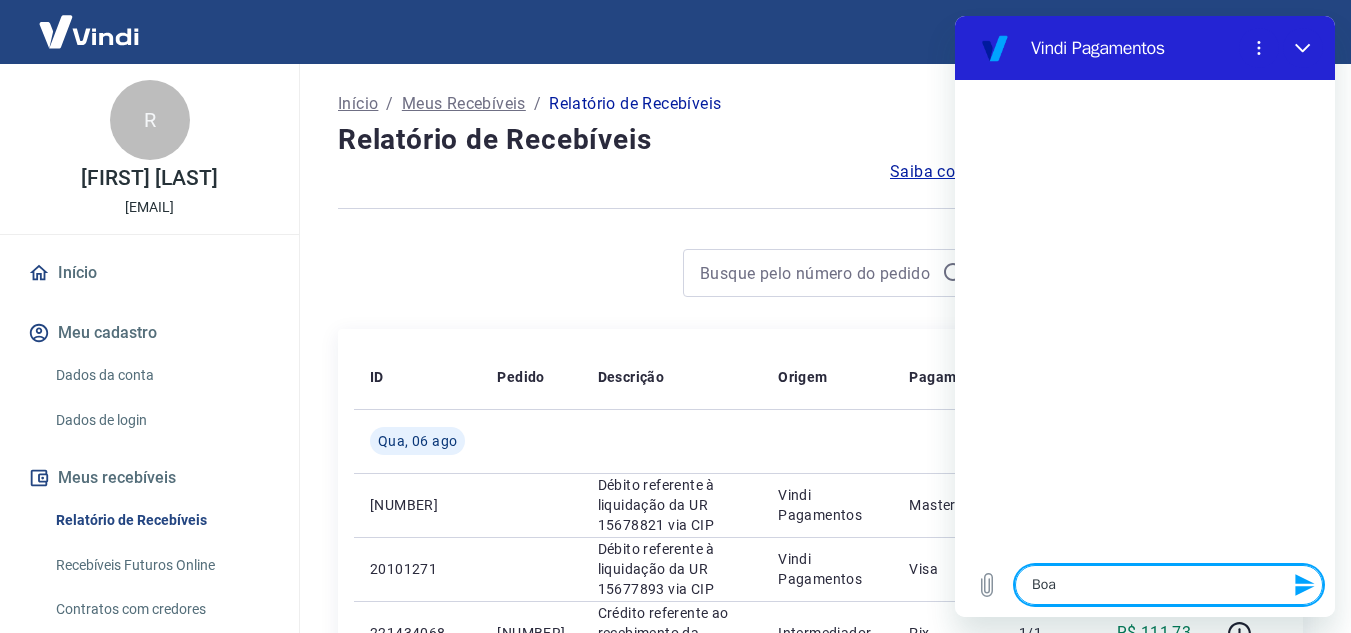 type on "Boa" 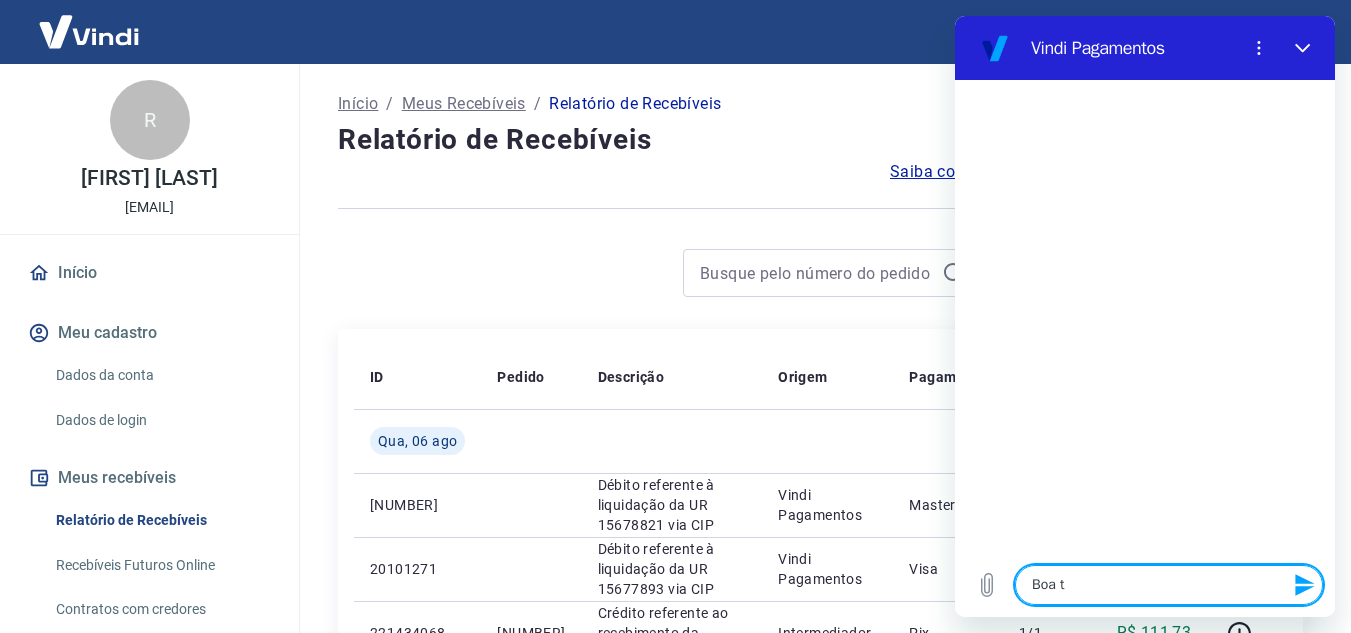 type on "Boa ta" 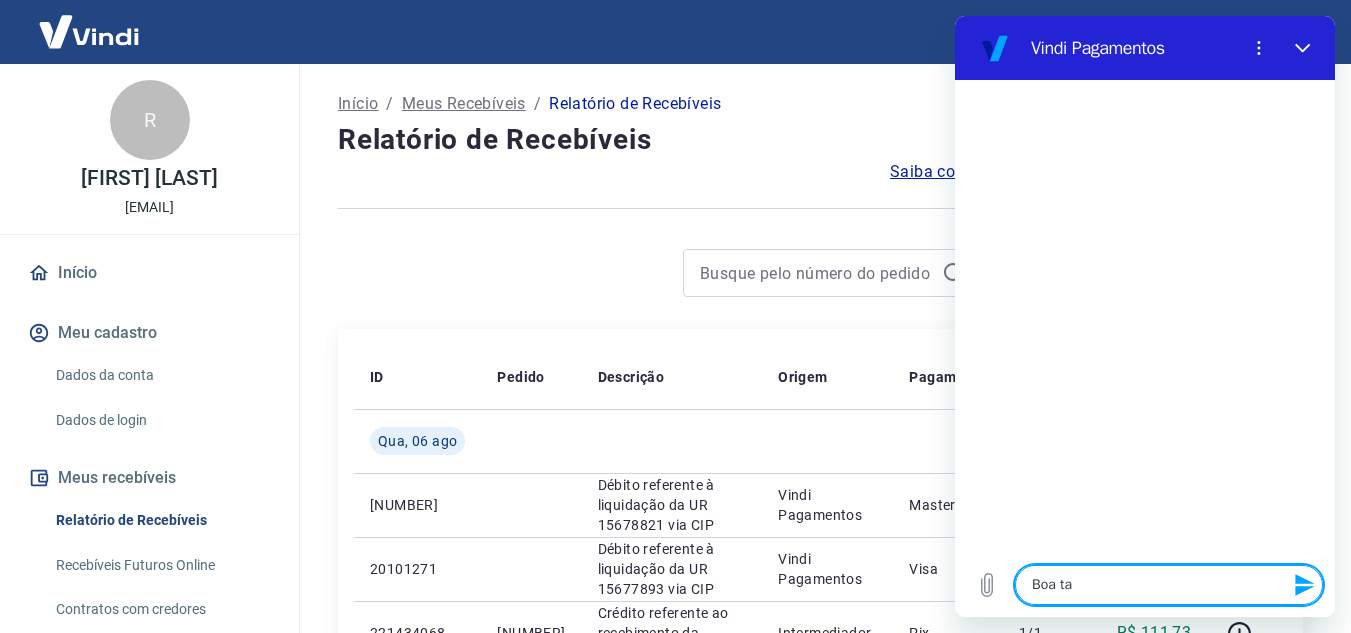 type on "Boa tar" 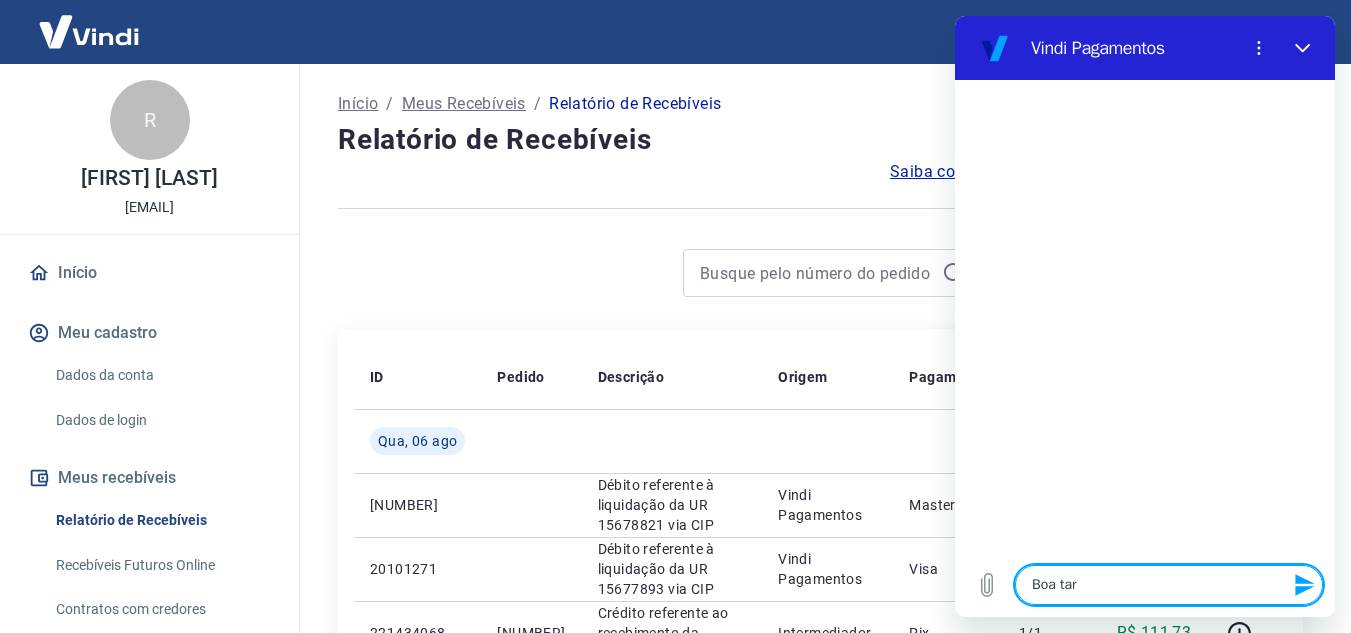type on "Boa tard" 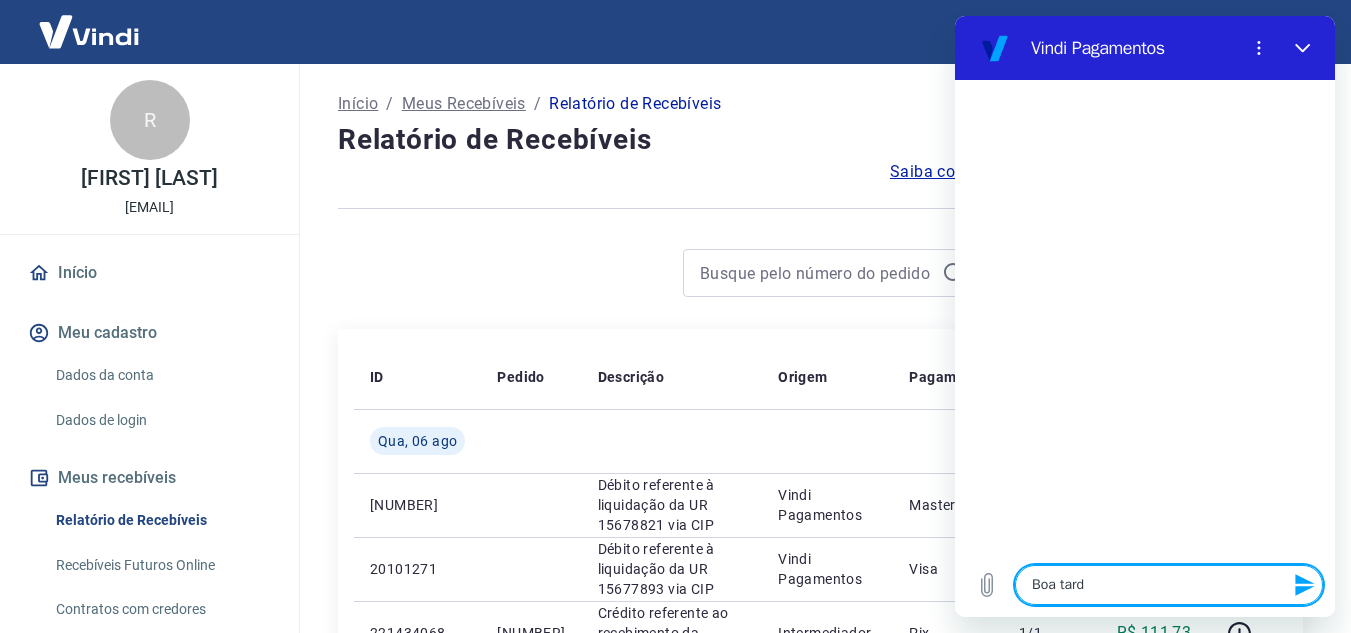 type on "Boa tarde" 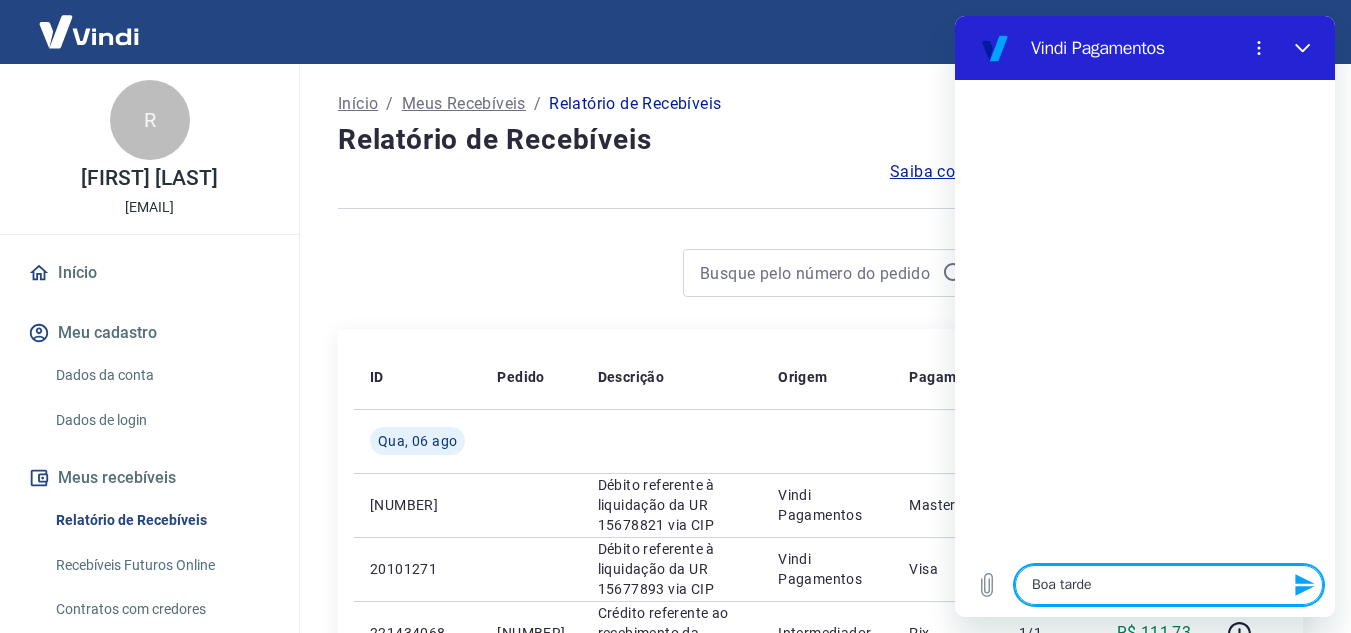 type 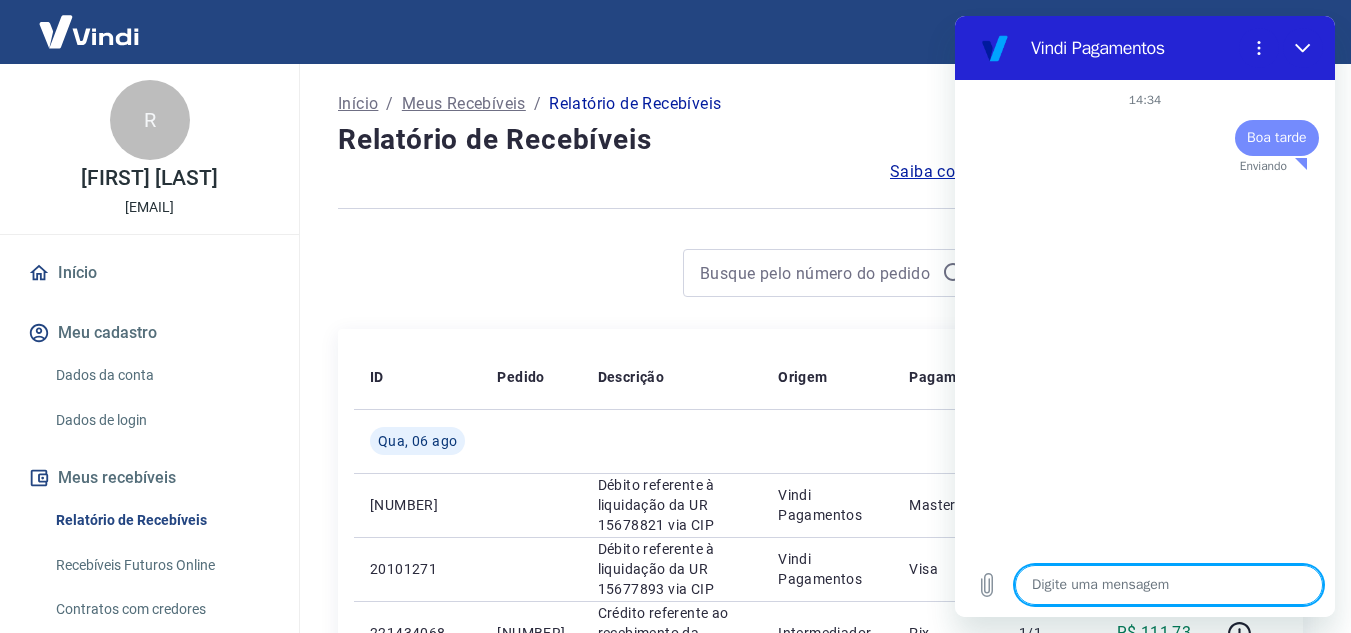 type on "x" 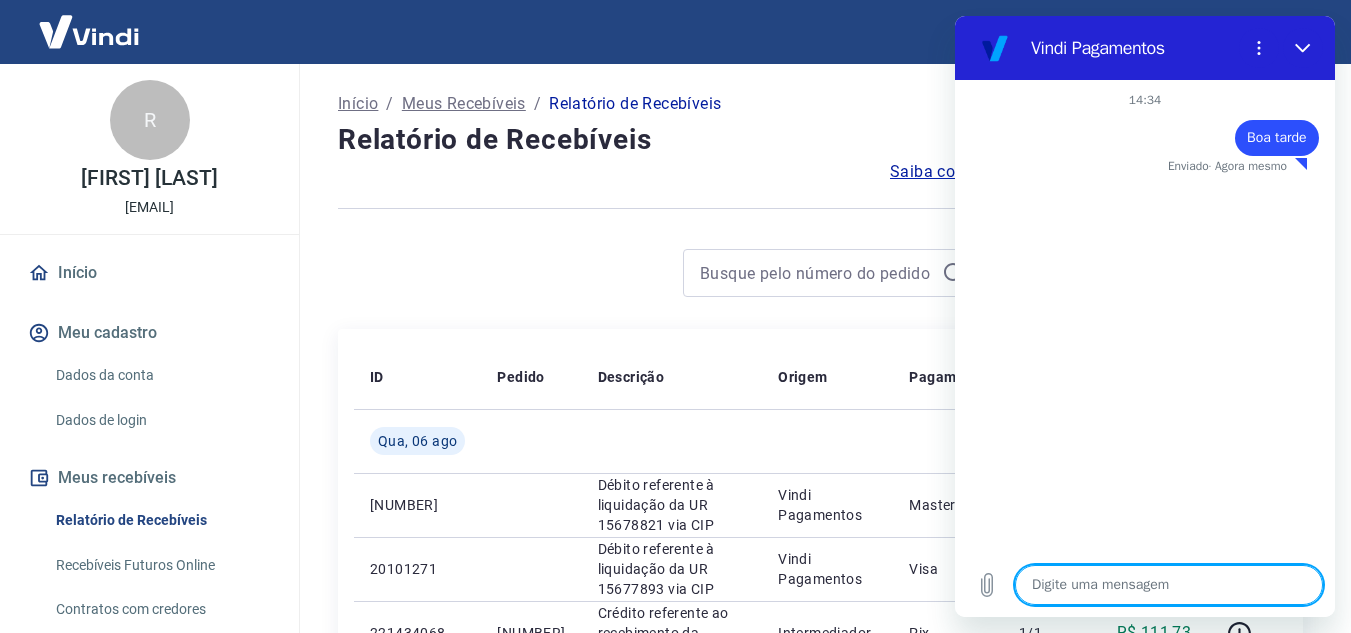 type on "F" 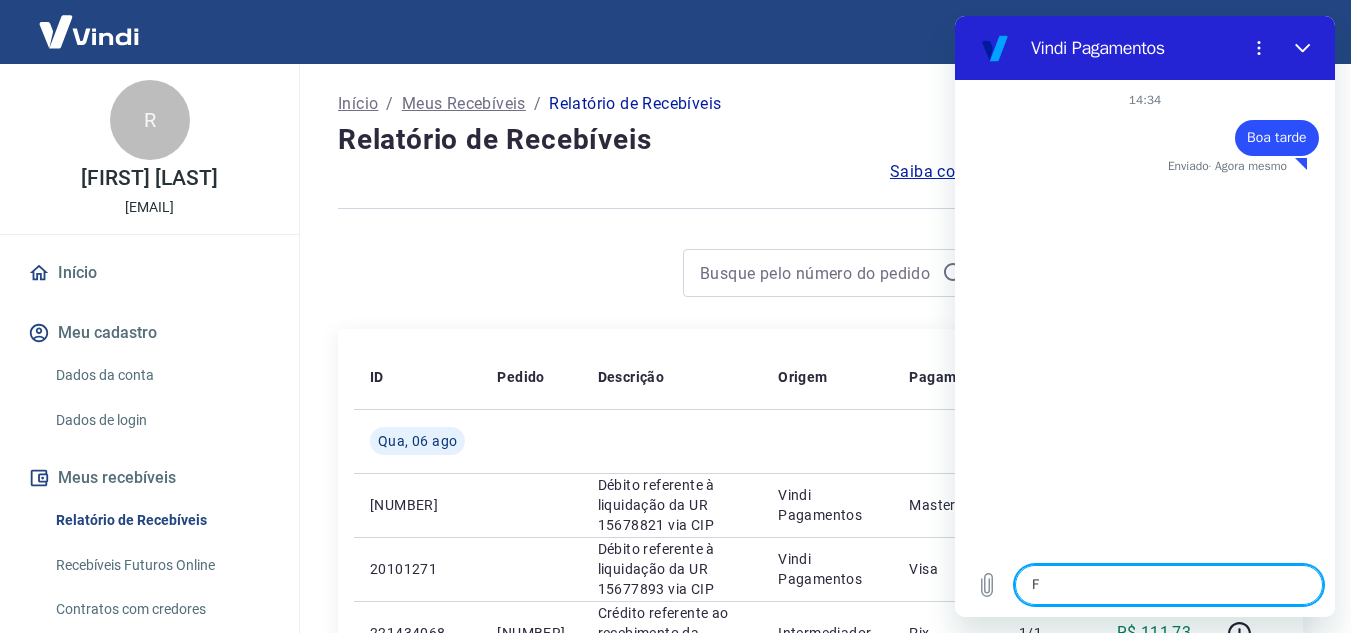 type on "Fa" 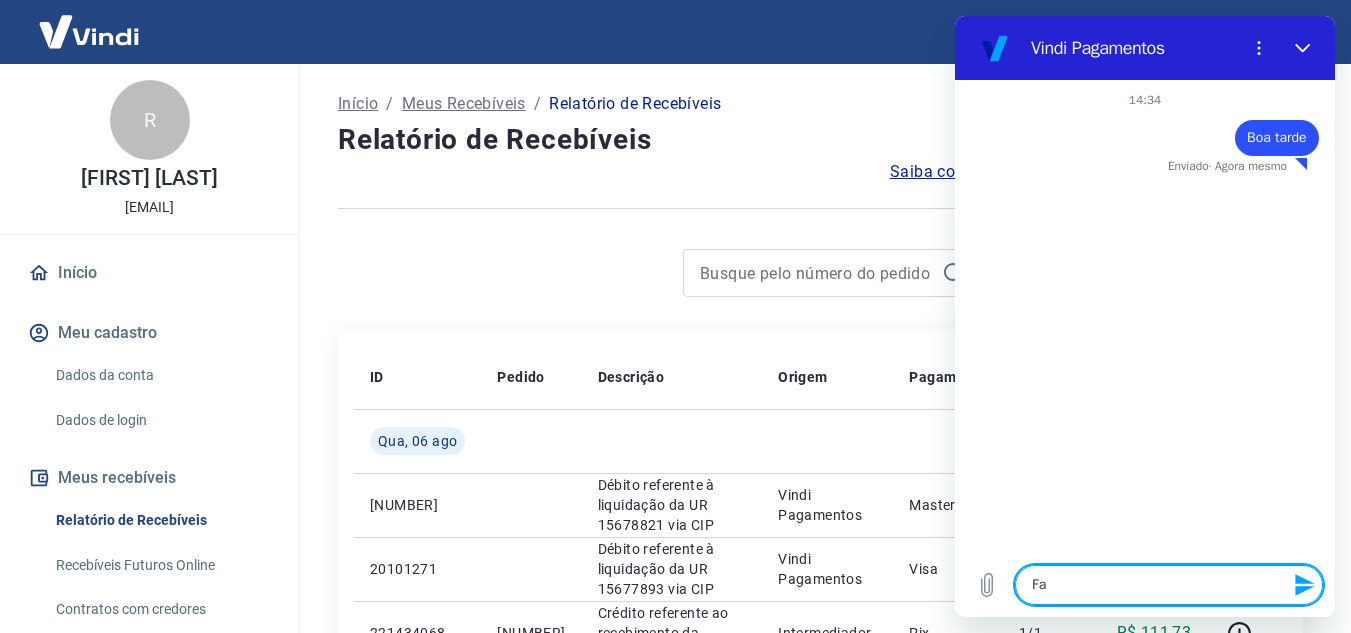 type on "Faa" 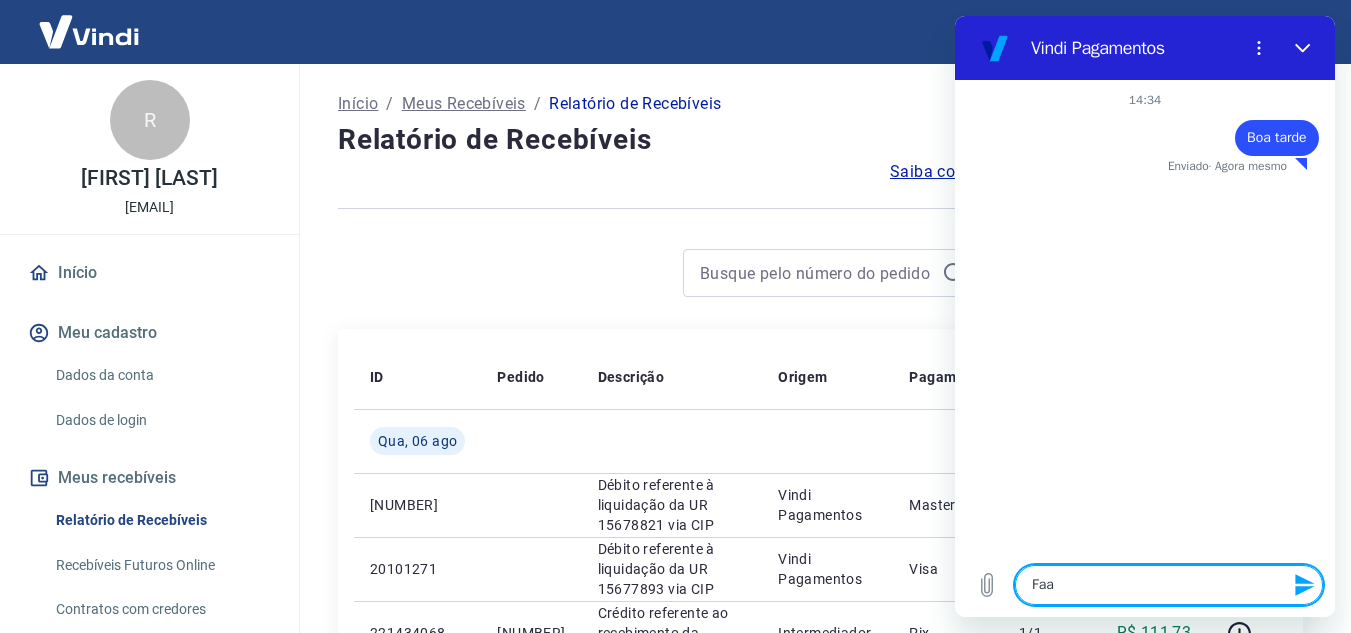type on "[LAST]" 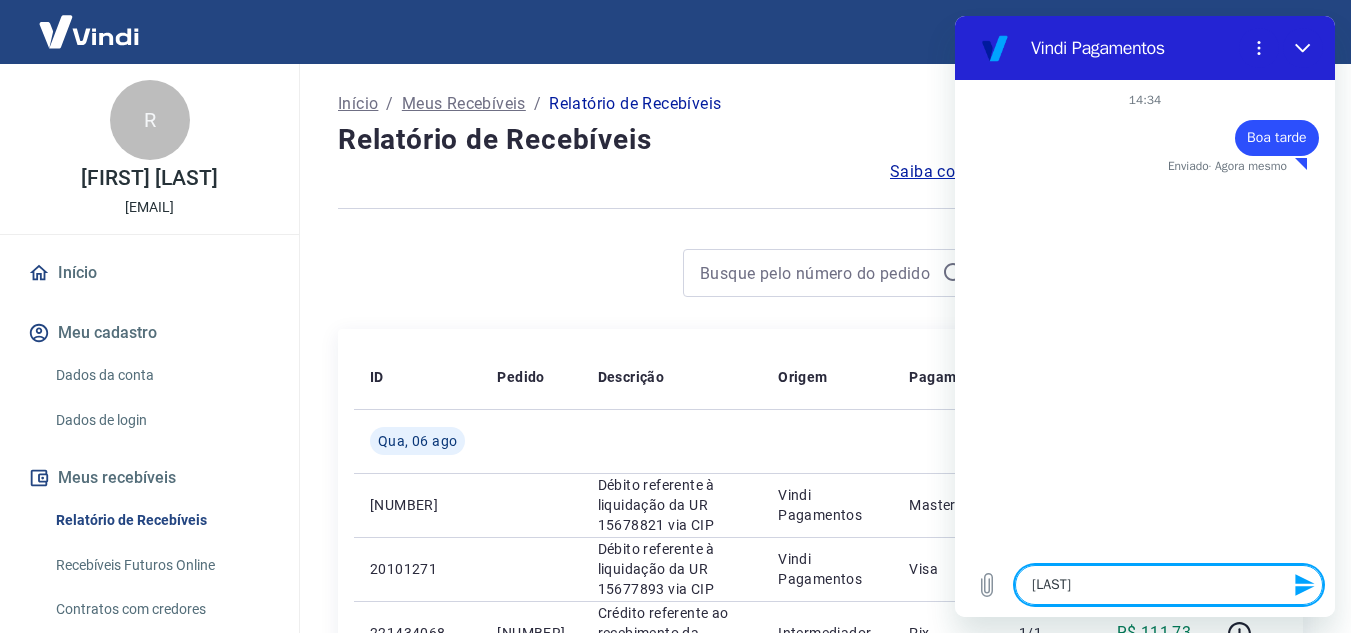 type on "Faa" 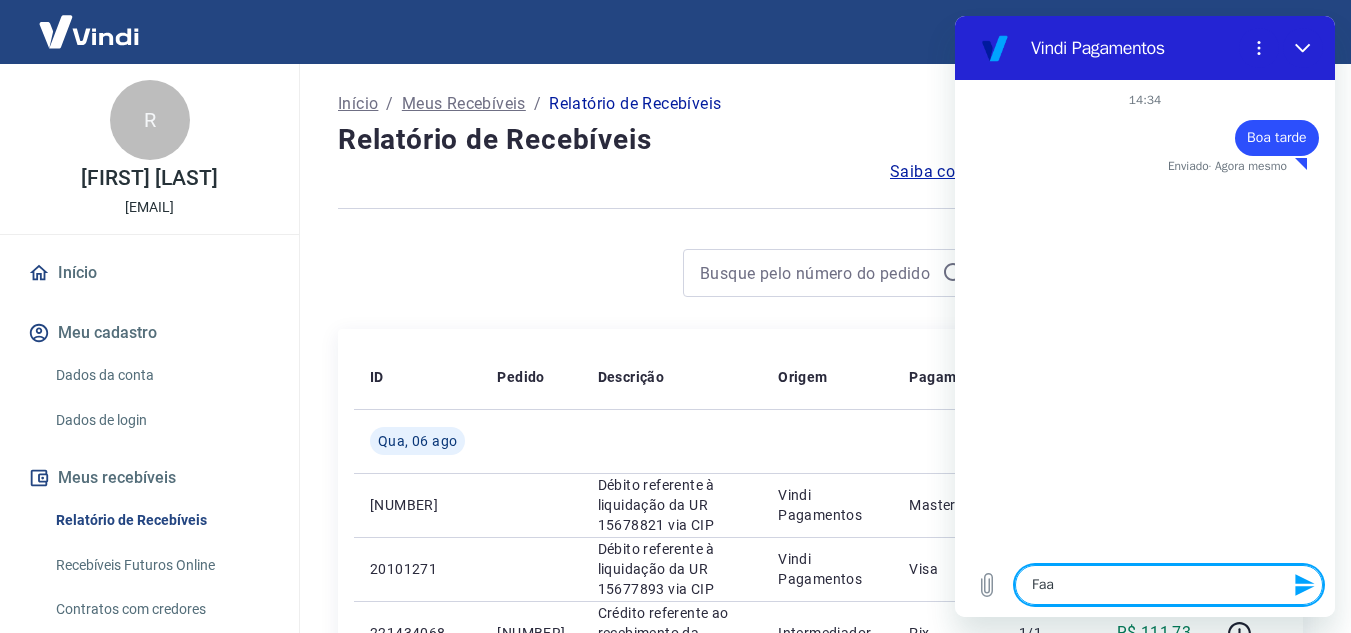 type on "Fa" 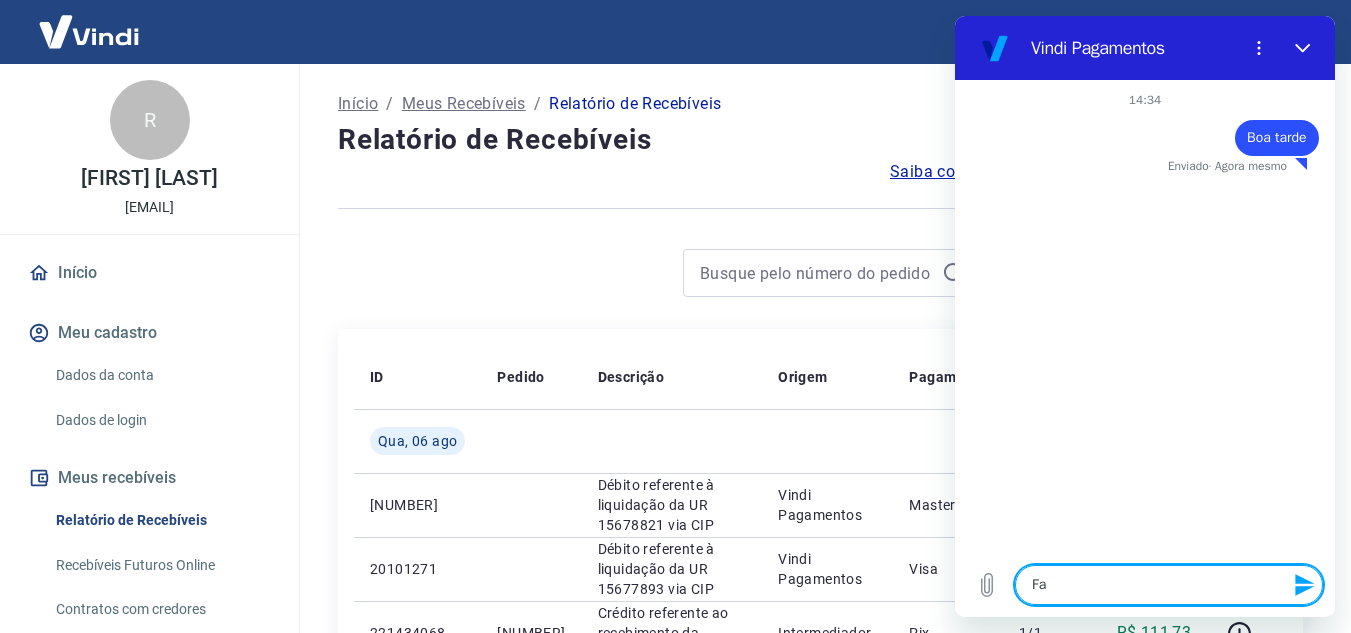 type on "Fal" 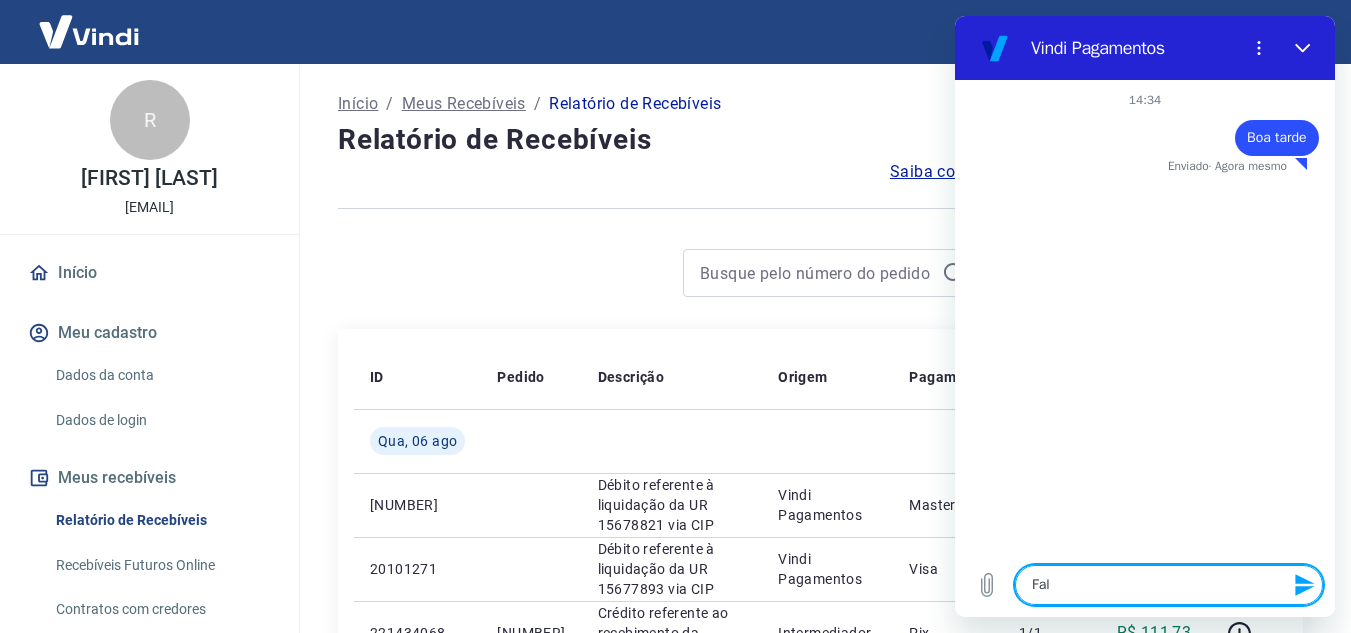 type on "Fala" 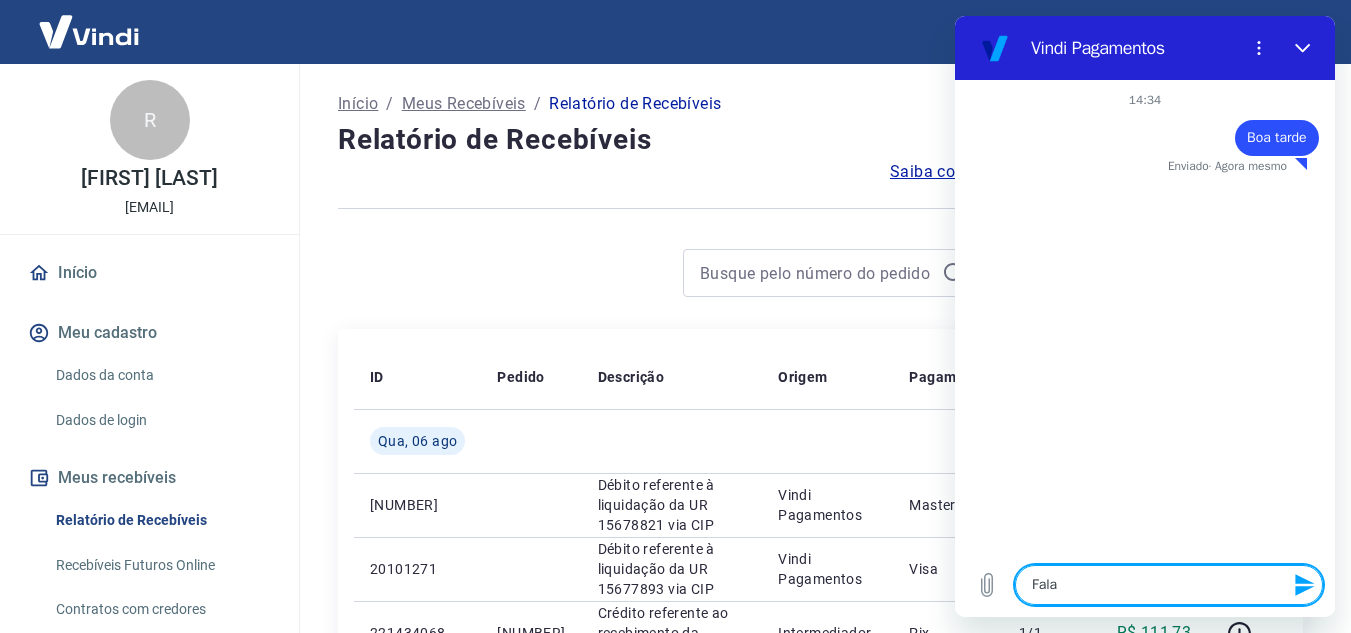 type on "Falar" 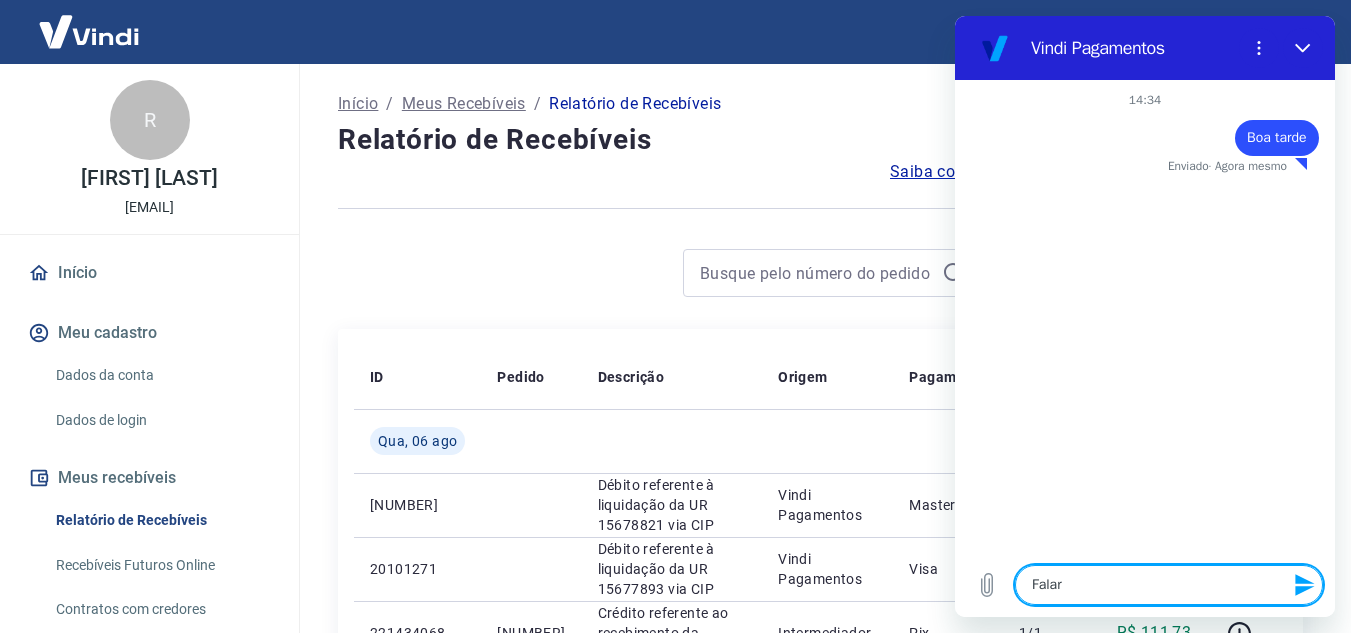 type on "Falar" 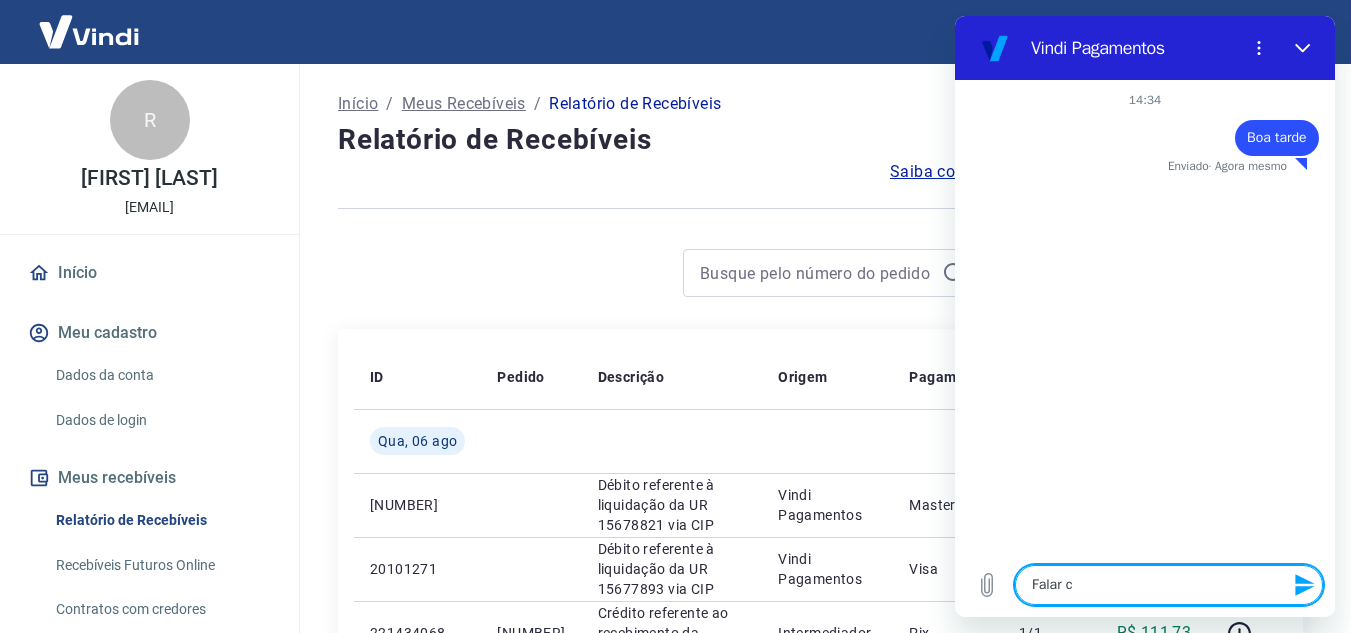 type on "Falar co" 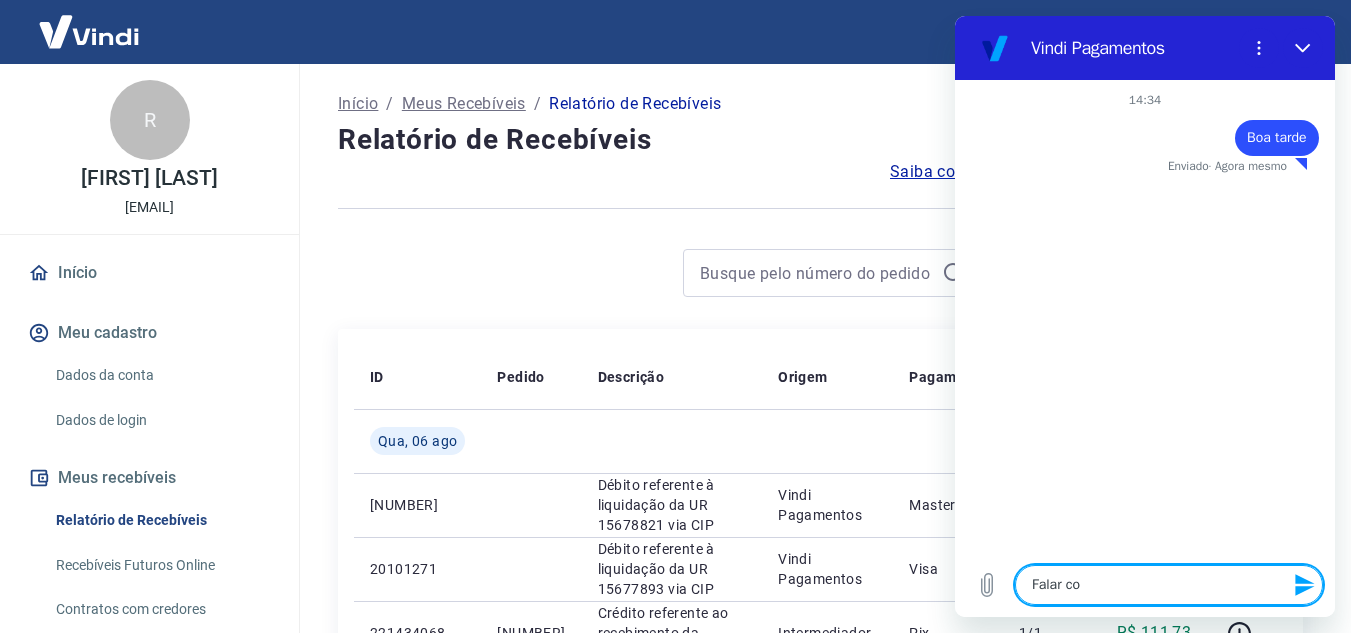 type on "Falar com" 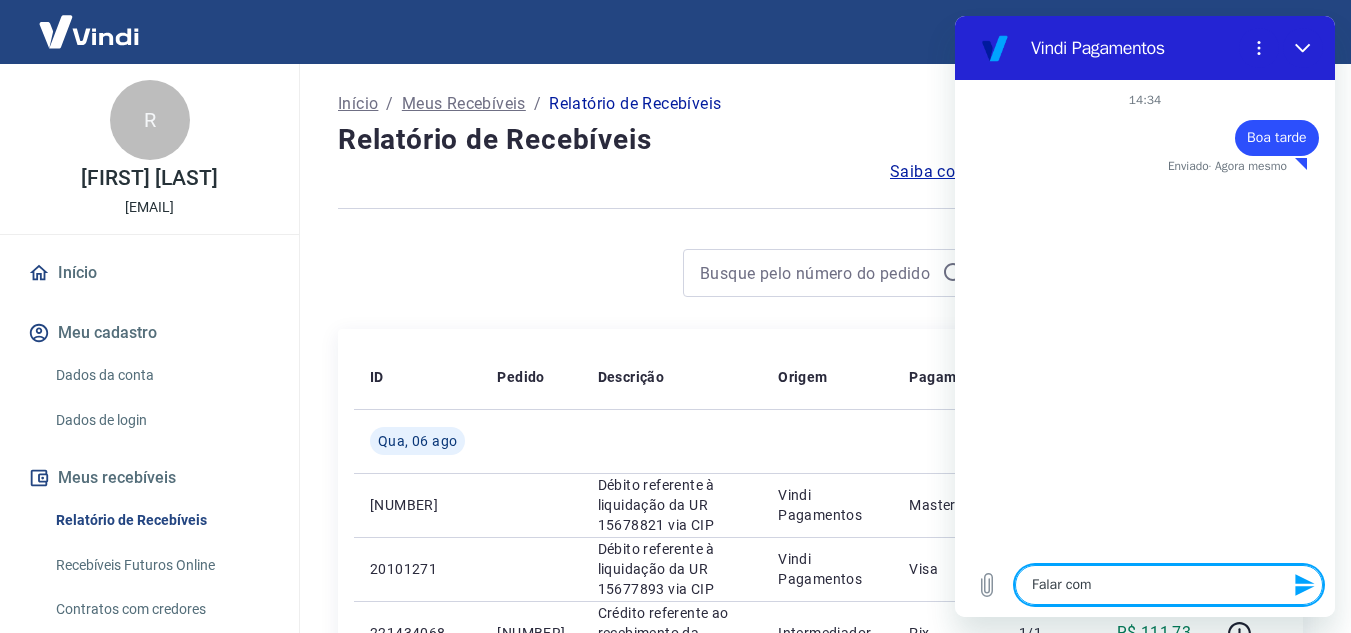 type on "Falar com" 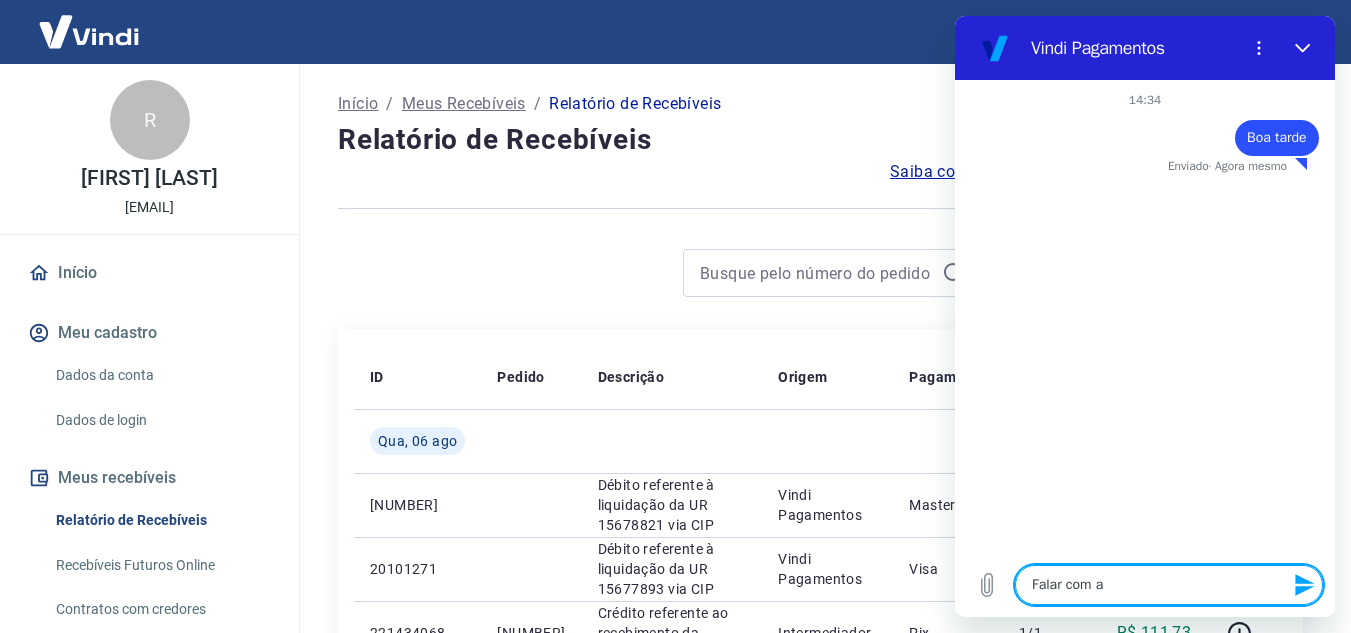 type on "x" 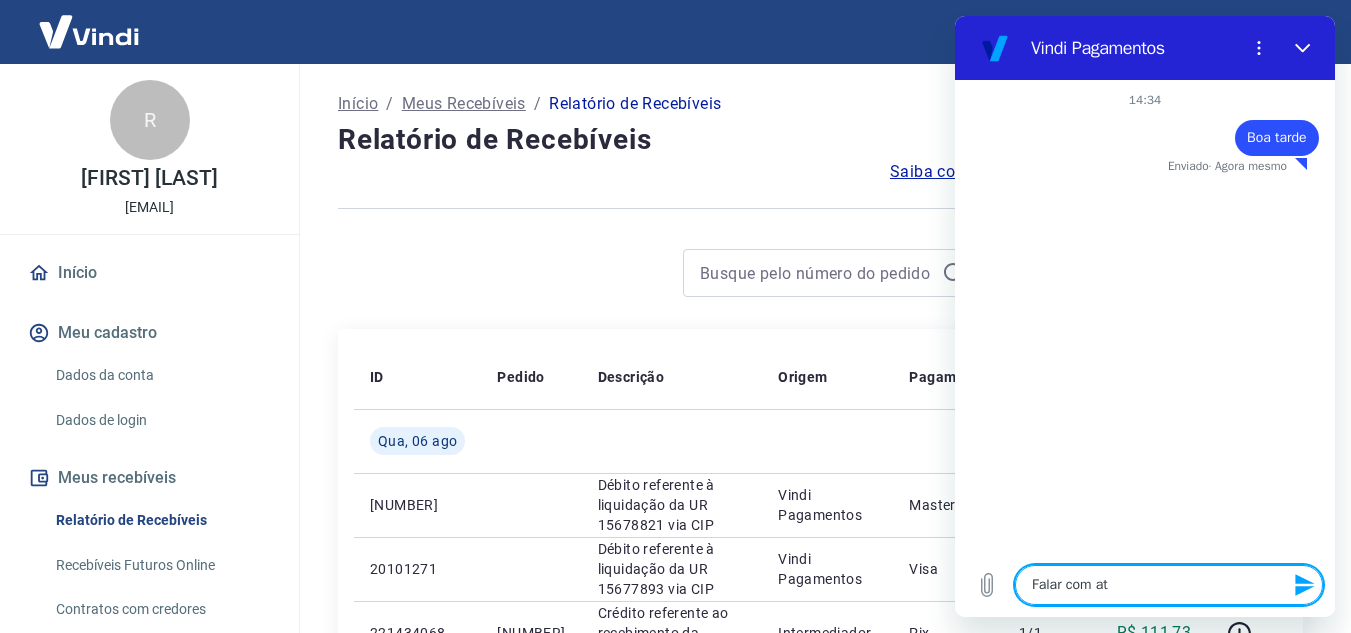 type on "Falar com ate" 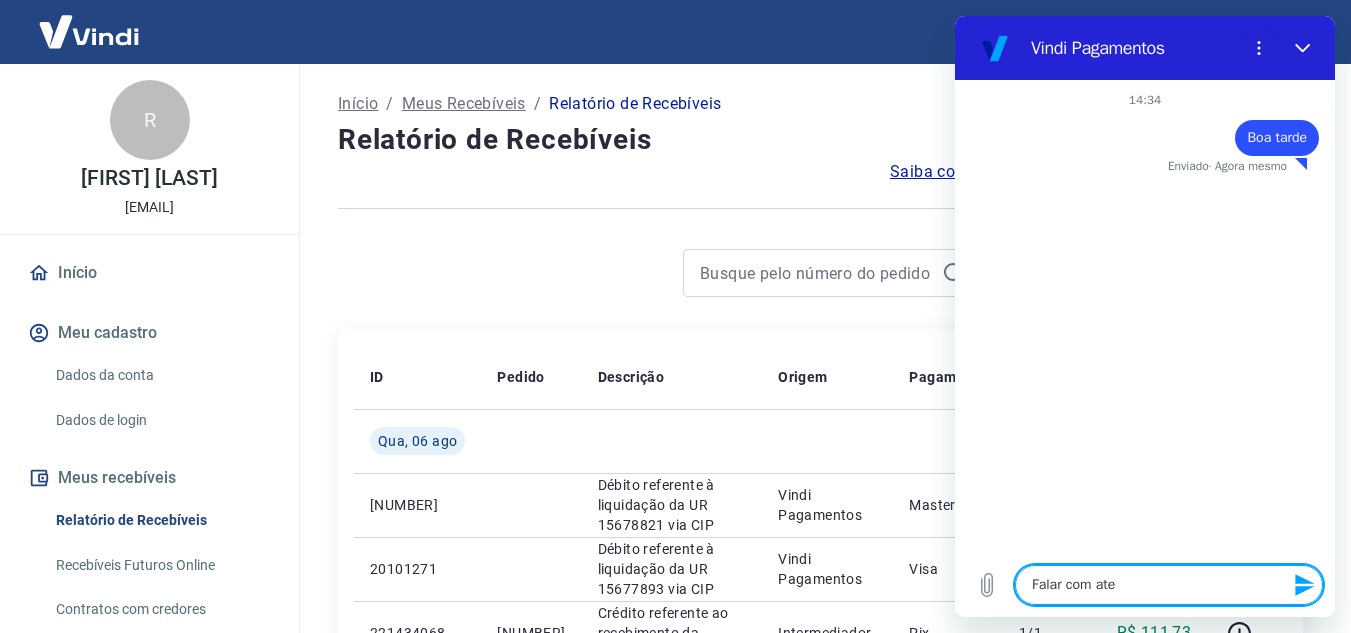 type on "Falar com aten" 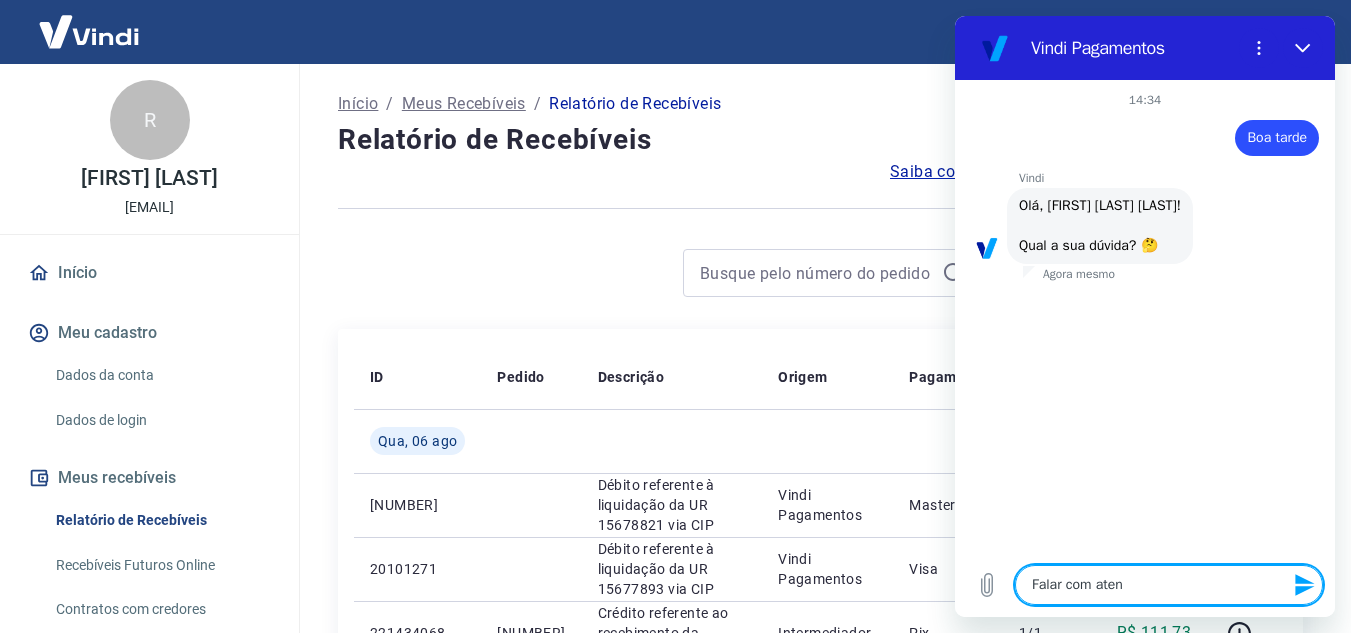 type on "Falar com atend" 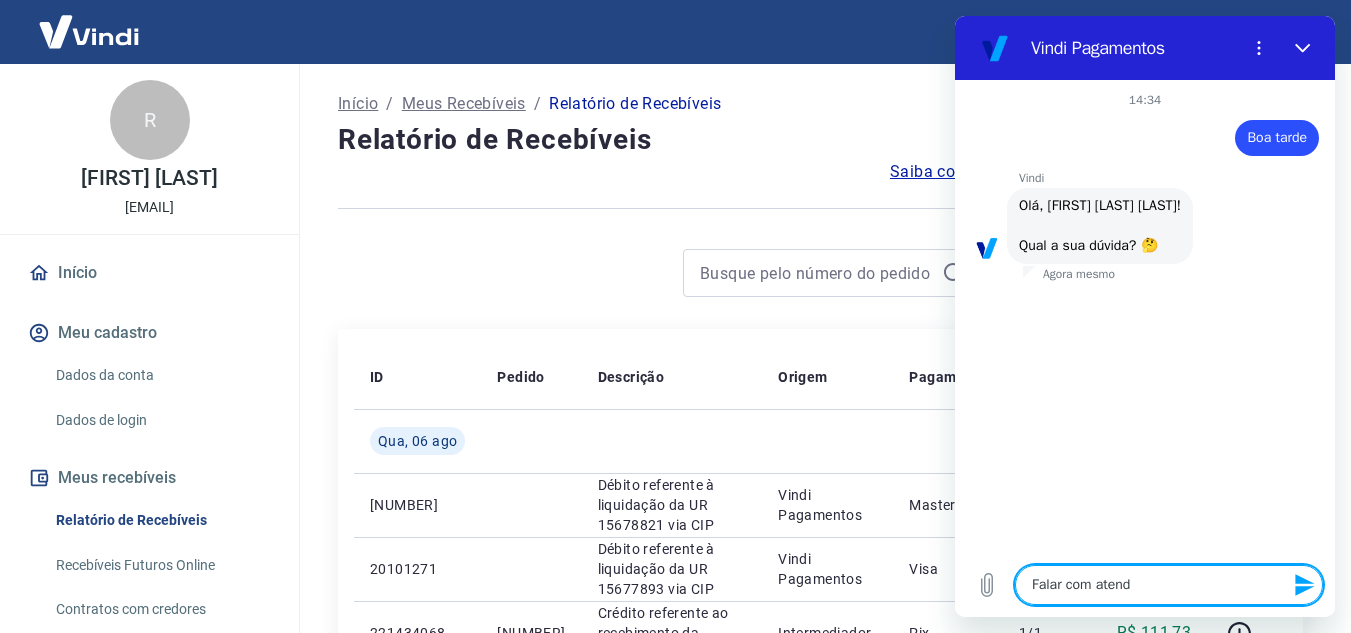 type on "Falar com atende" 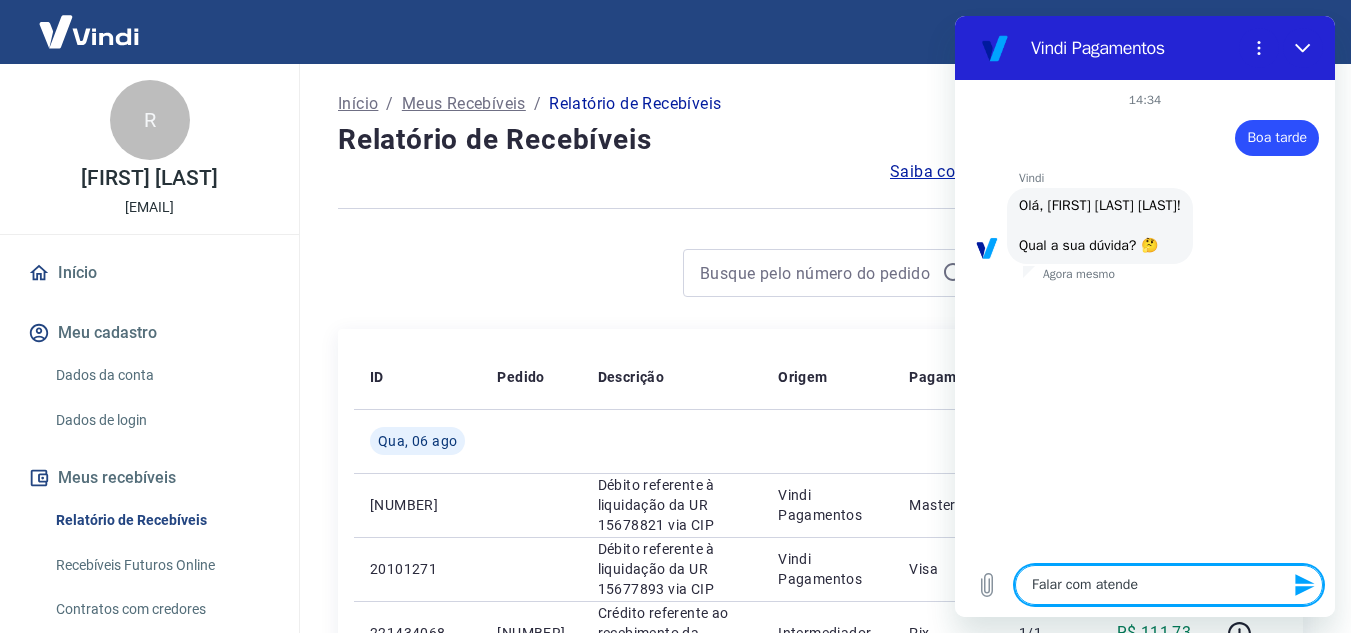 type on "Falar com atenden" 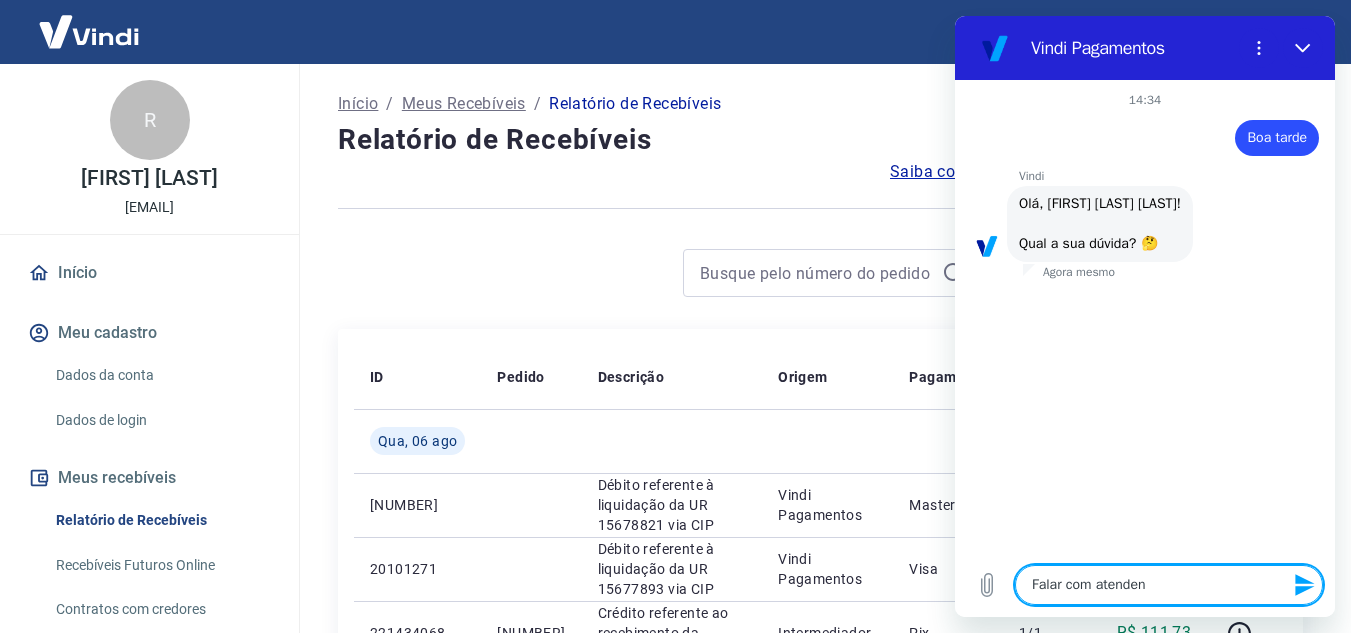 type on "Falar com atendent" 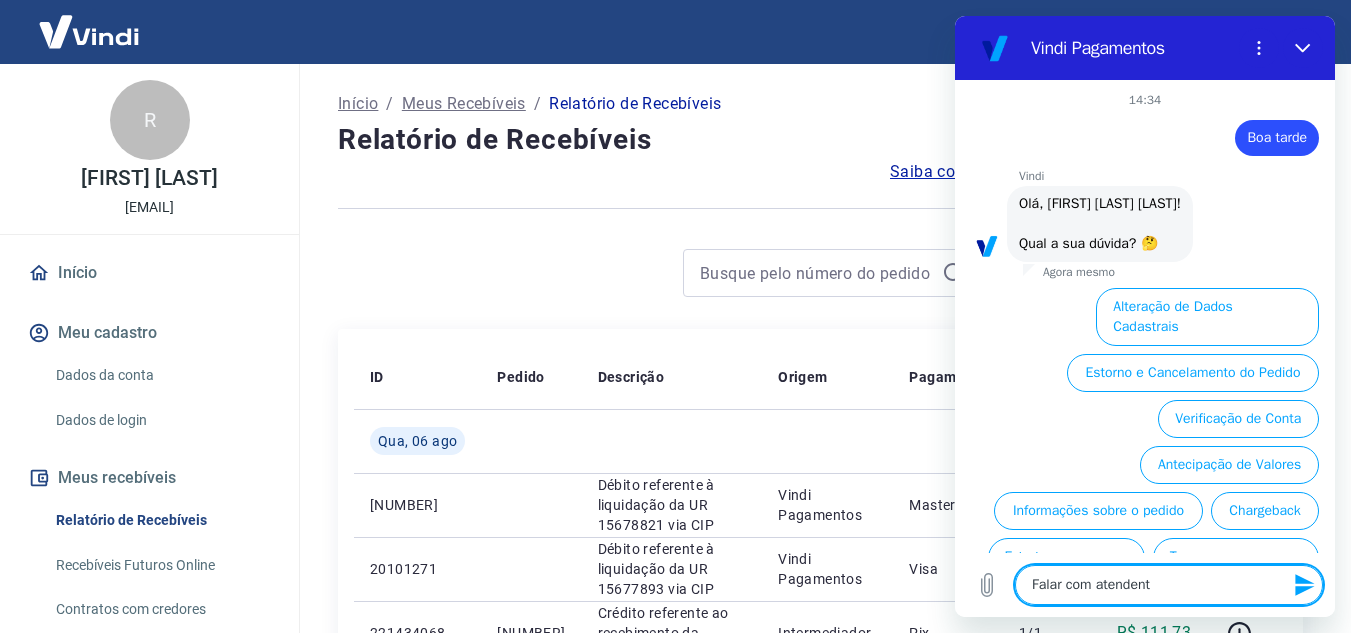 scroll, scrollTop: 120, scrollLeft: 0, axis: vertical 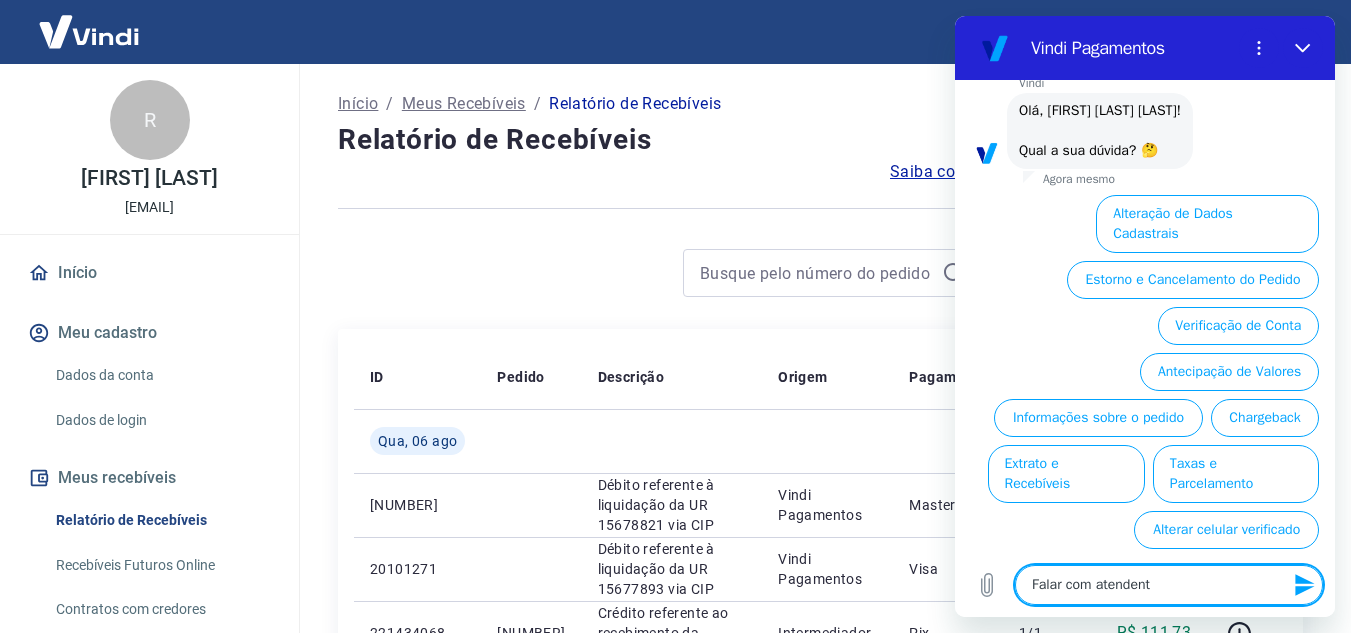 type on "Falar com atendente" 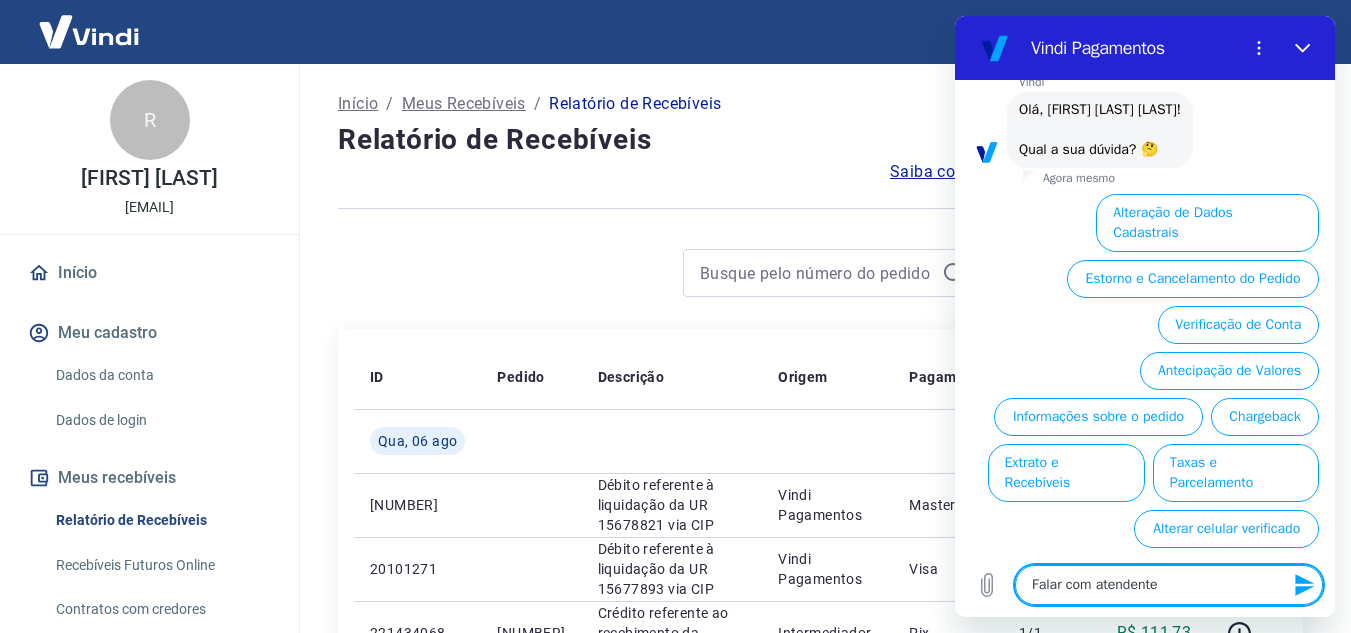 type 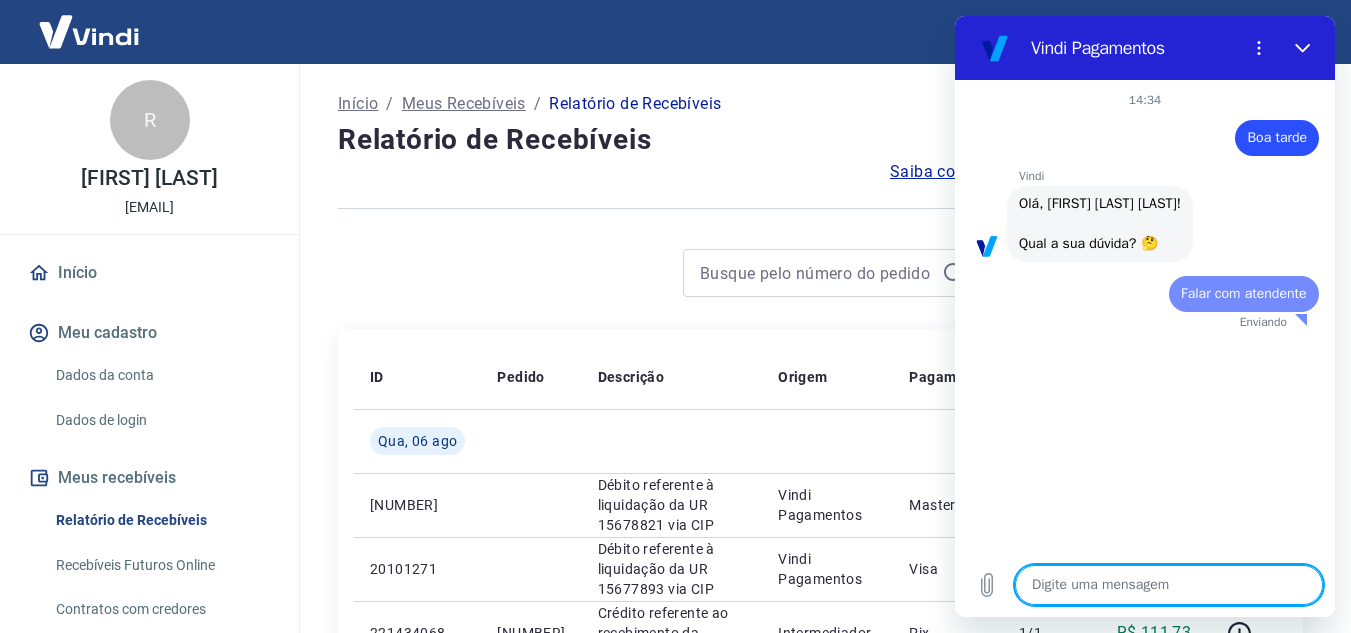 scroll, scrollTop: 0, scrollLeft: 0, axis: both 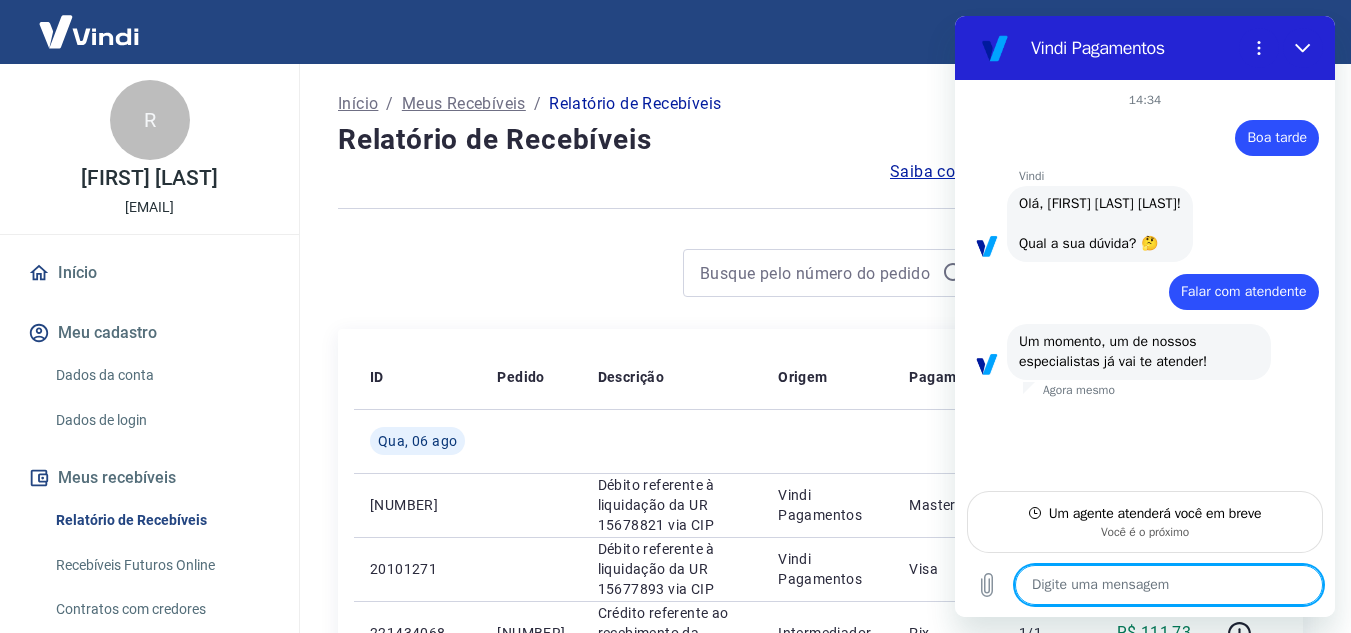 type on "x" 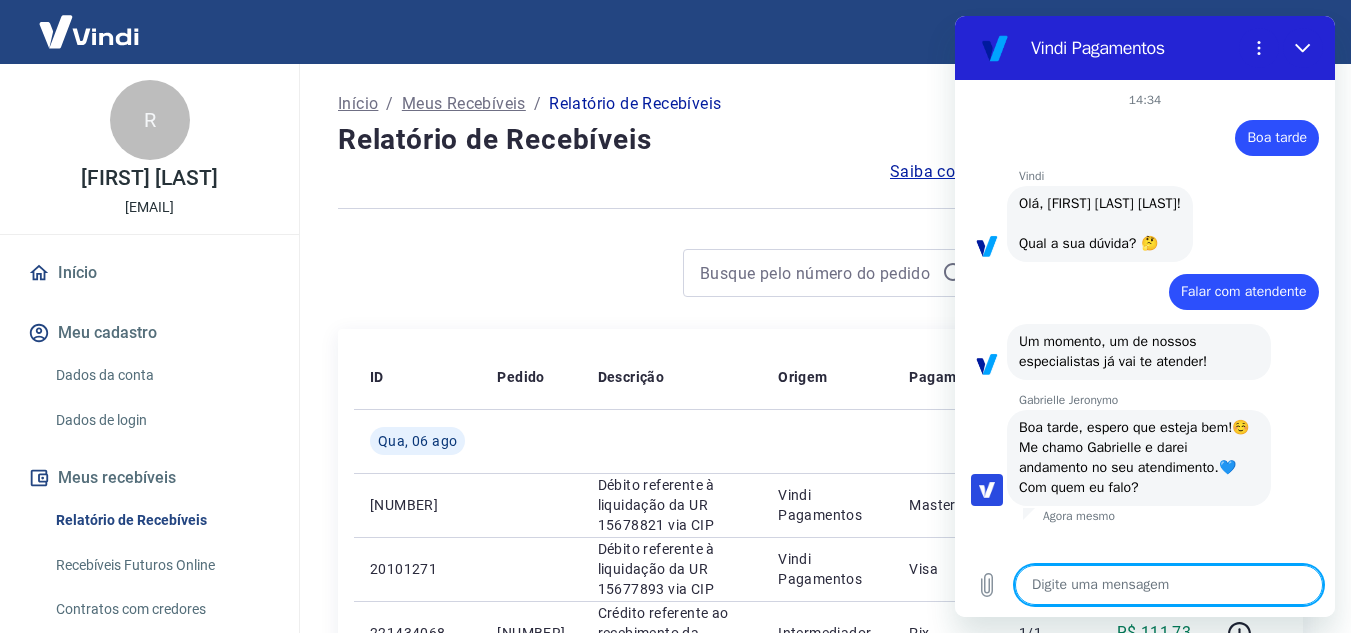scroll, scrollTop: 0, scrollLeft: 0, axis: both 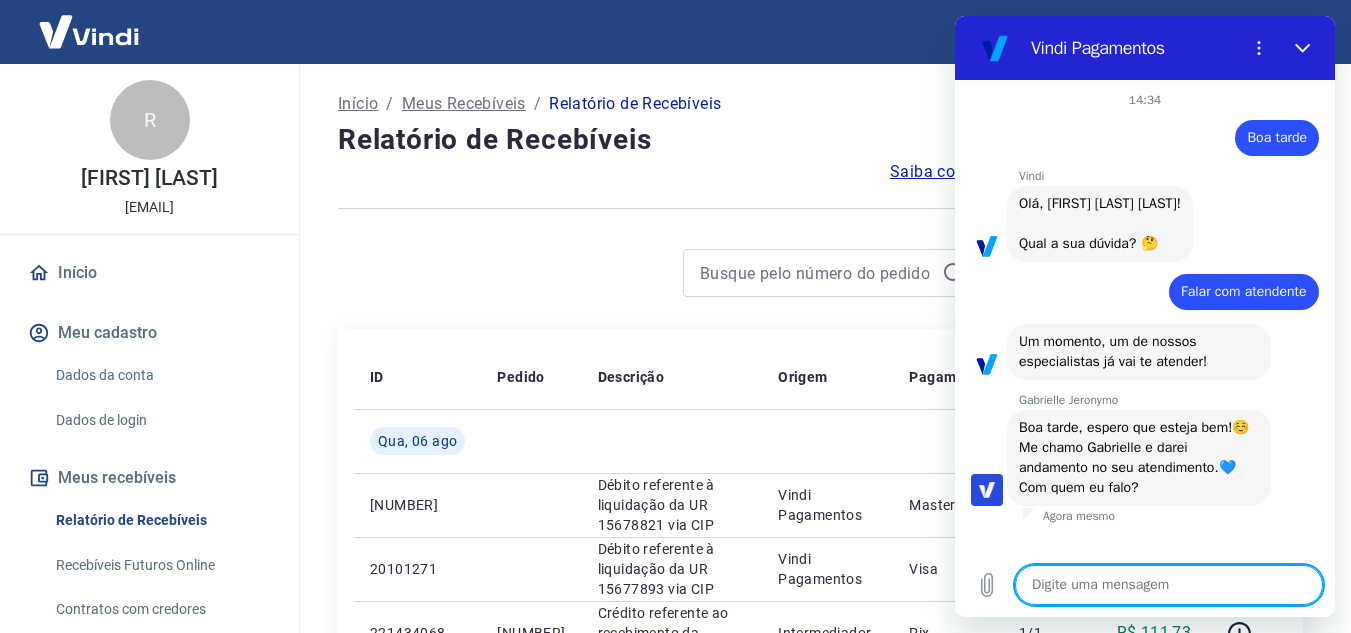 type on "V" 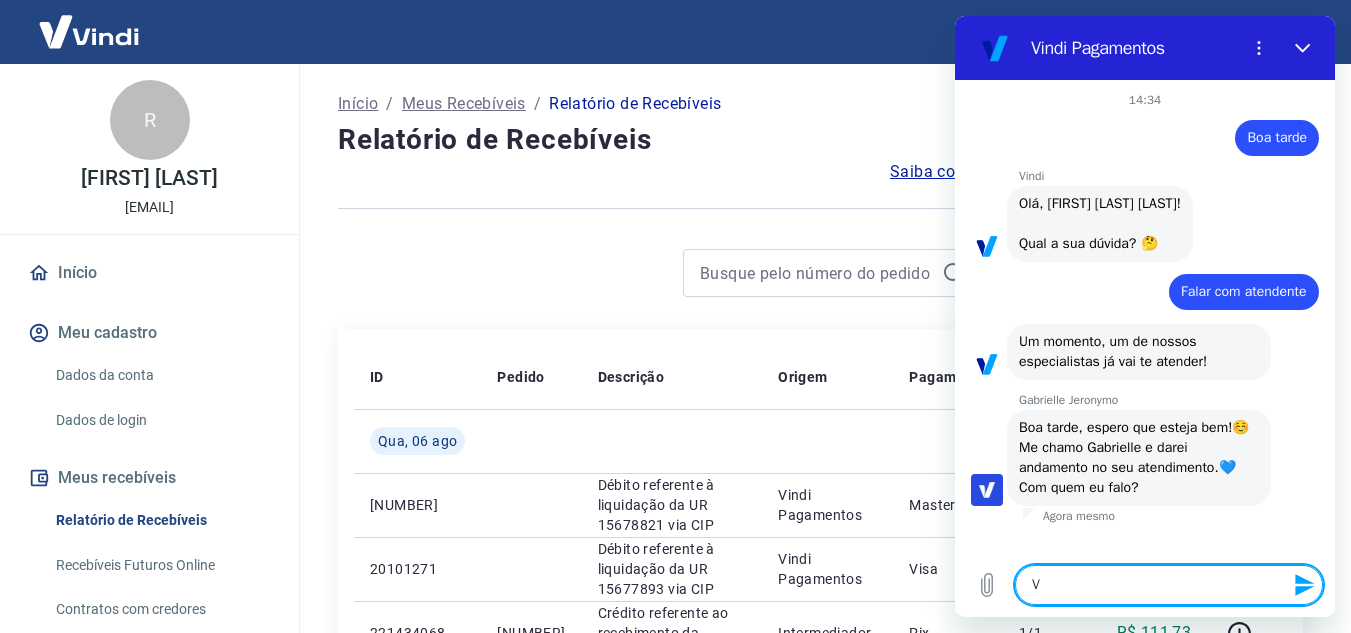 type 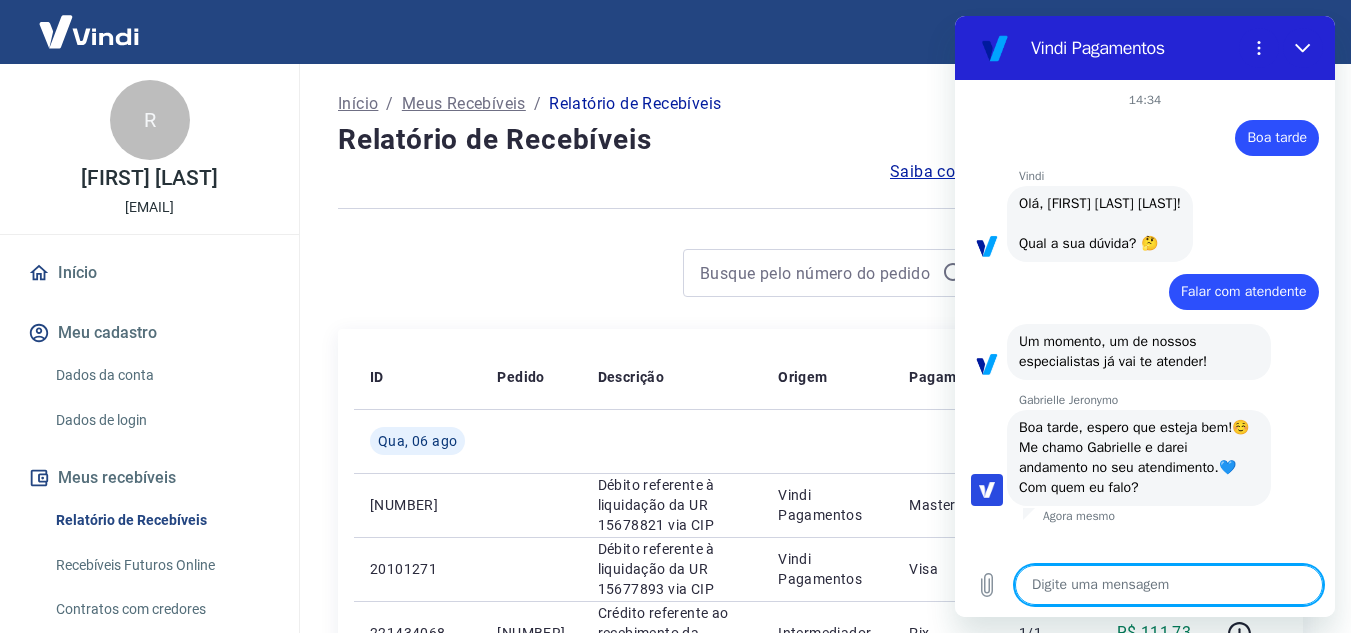 type on "B" 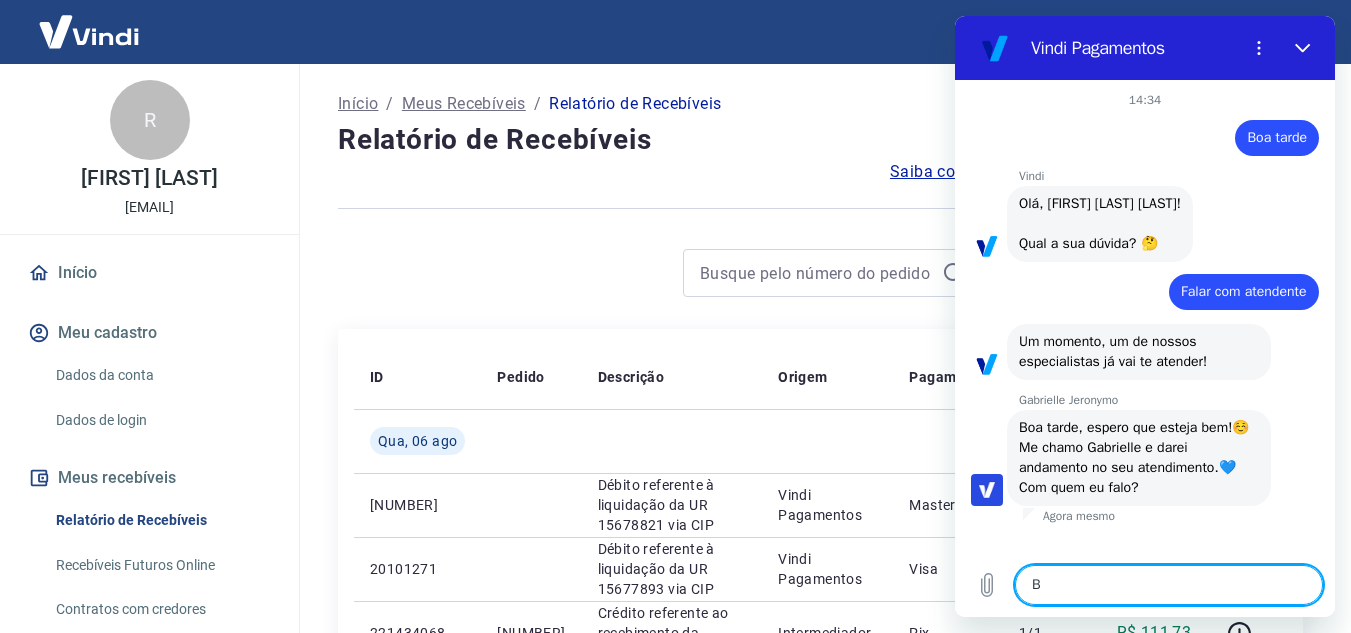 type on "Bo" 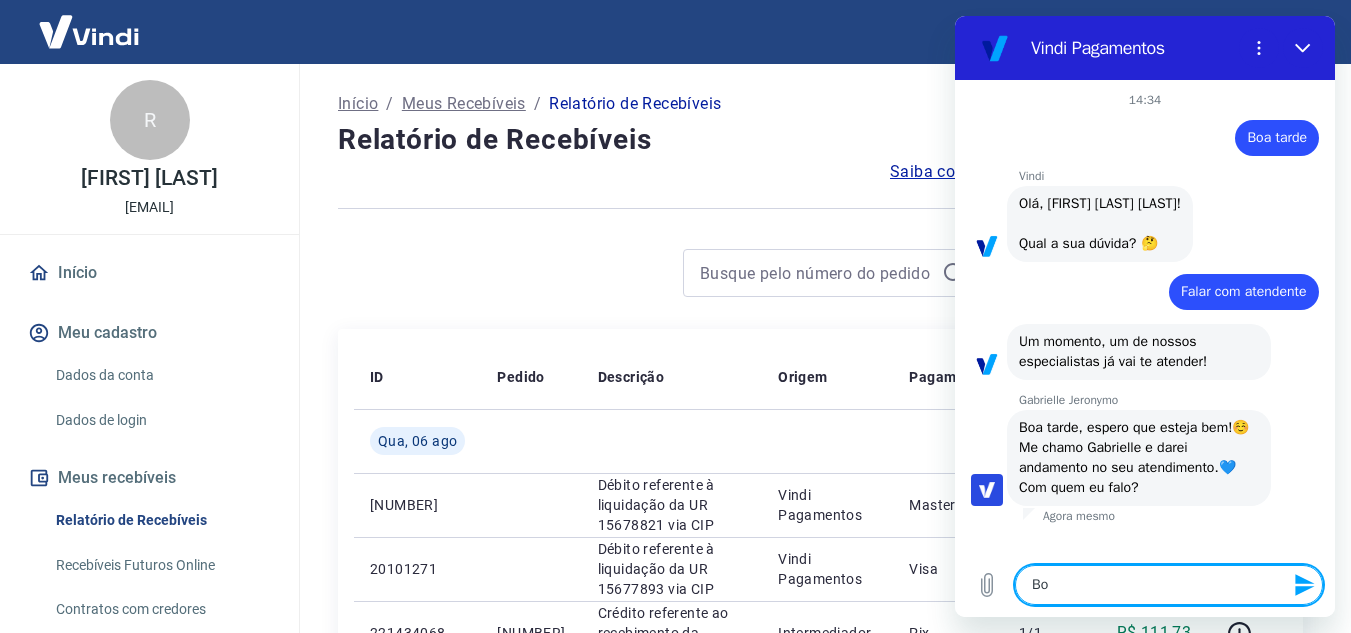 type on "Boa" 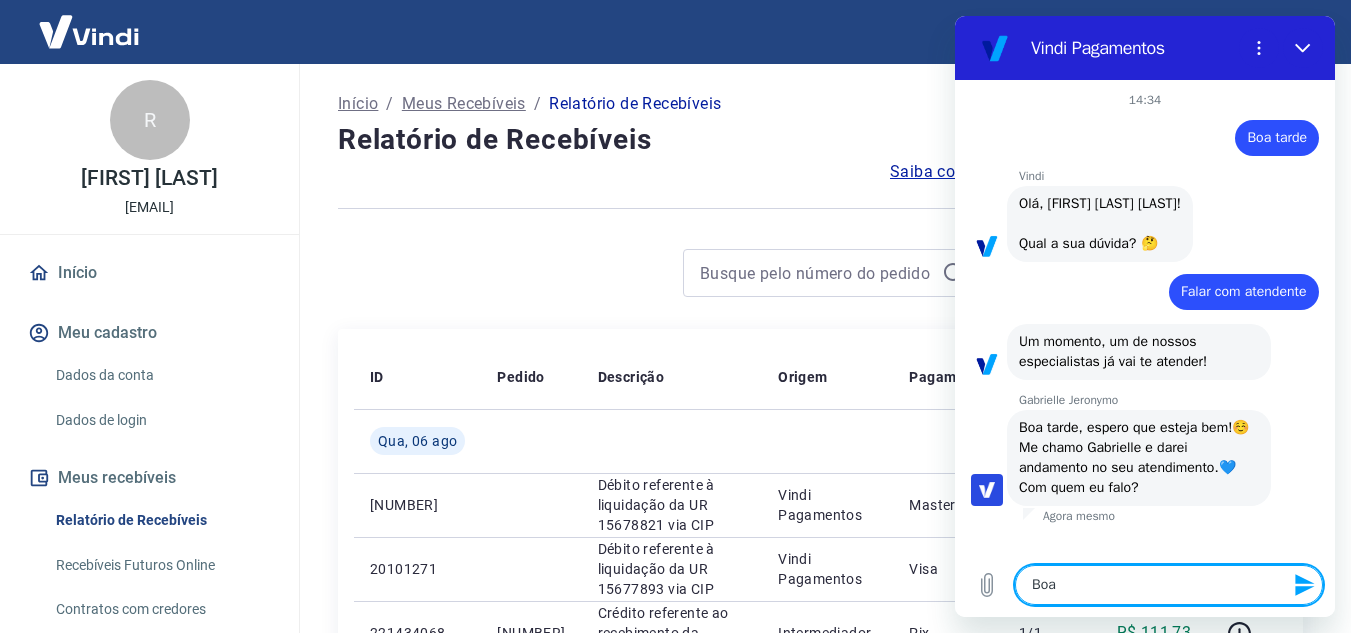 type on "Boa" 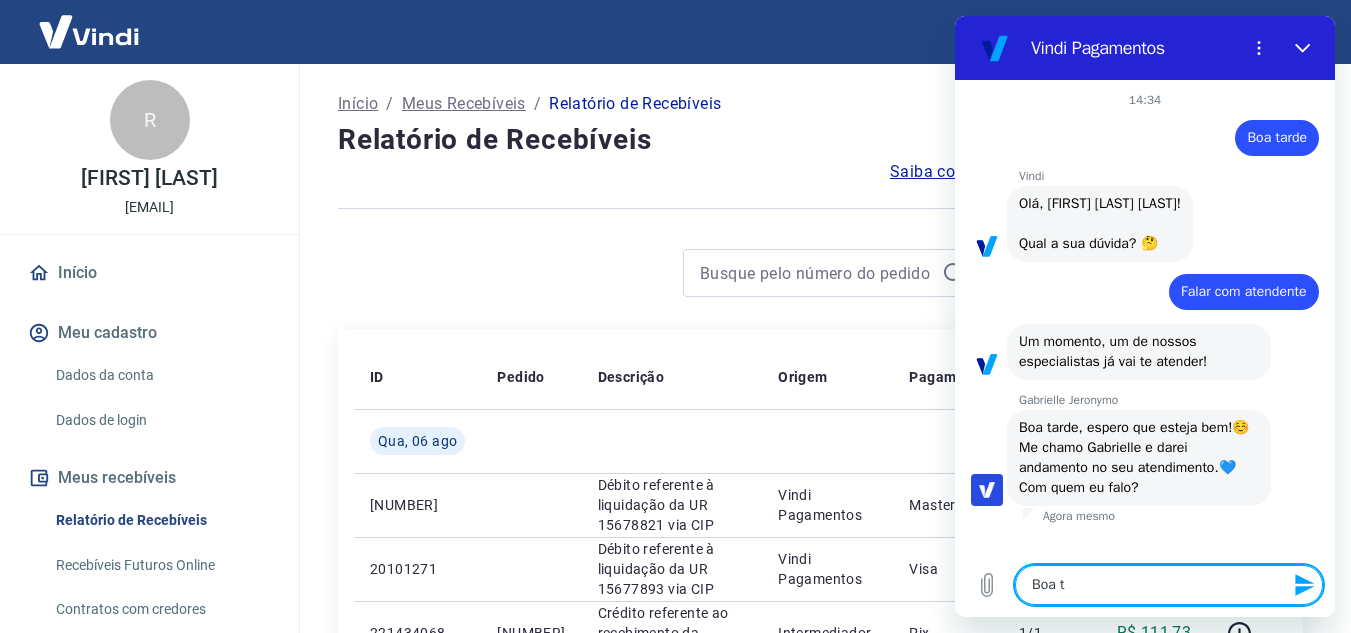 type on "Boa ta" 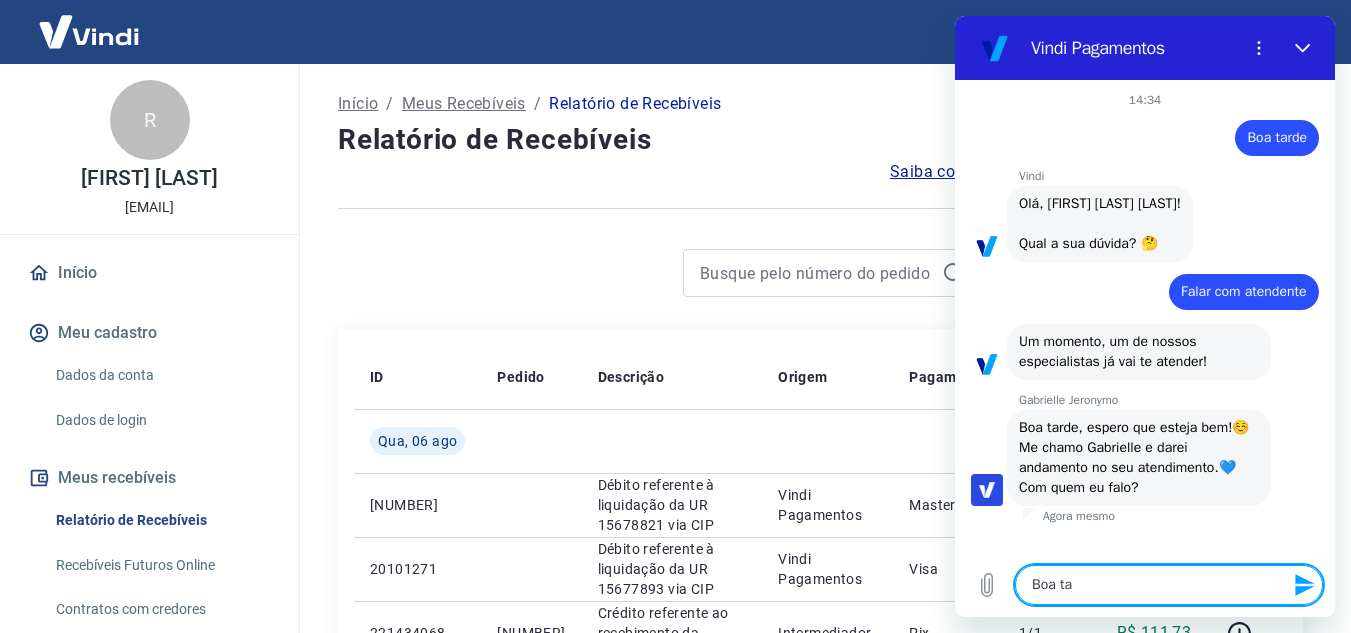 type on "Boa tar" 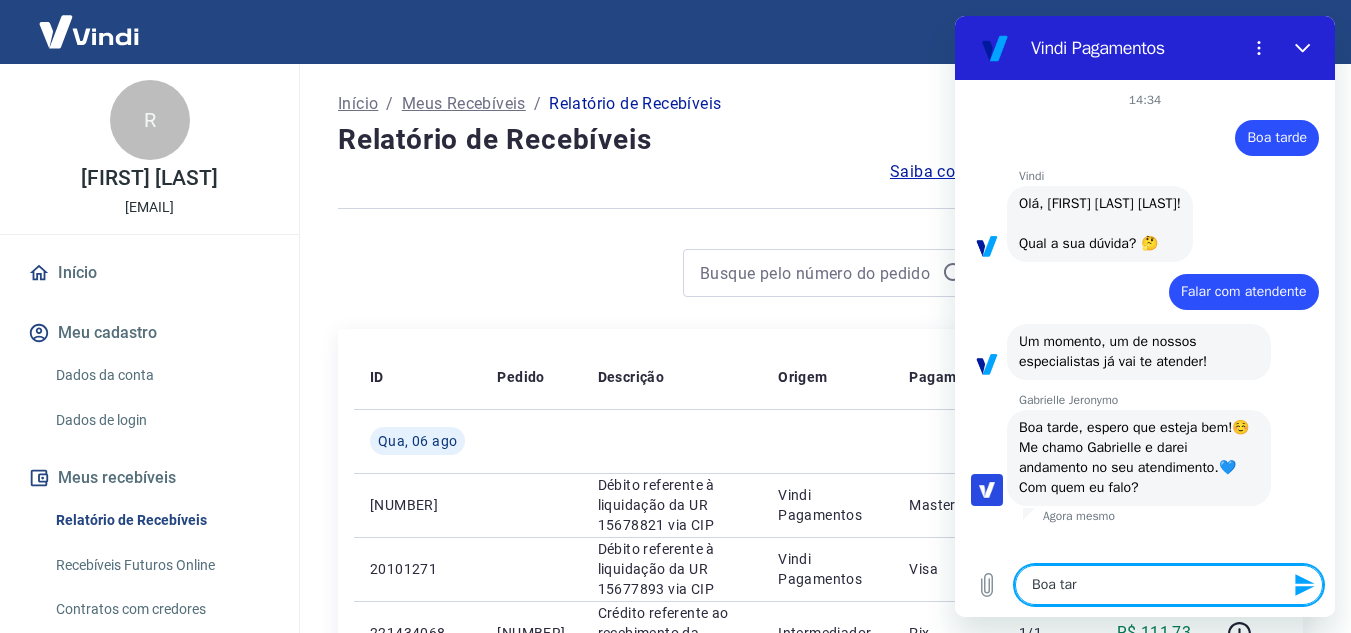 type on "Boa tard" 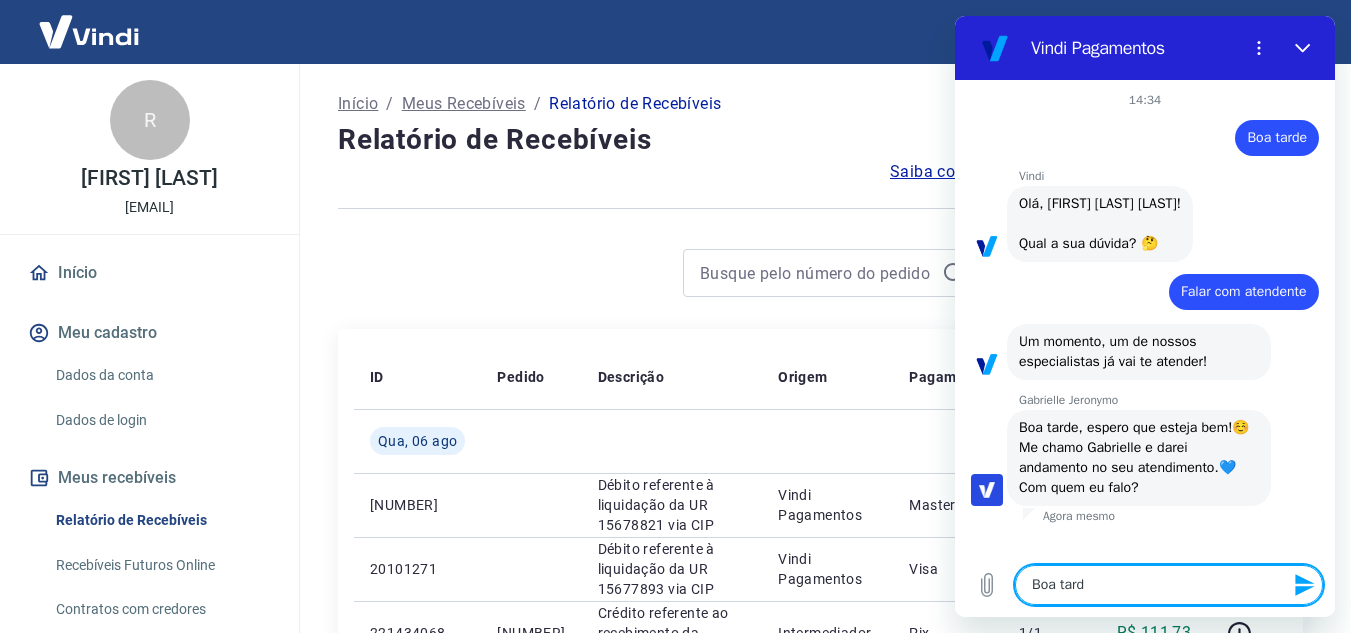 type on "Boa tarde" 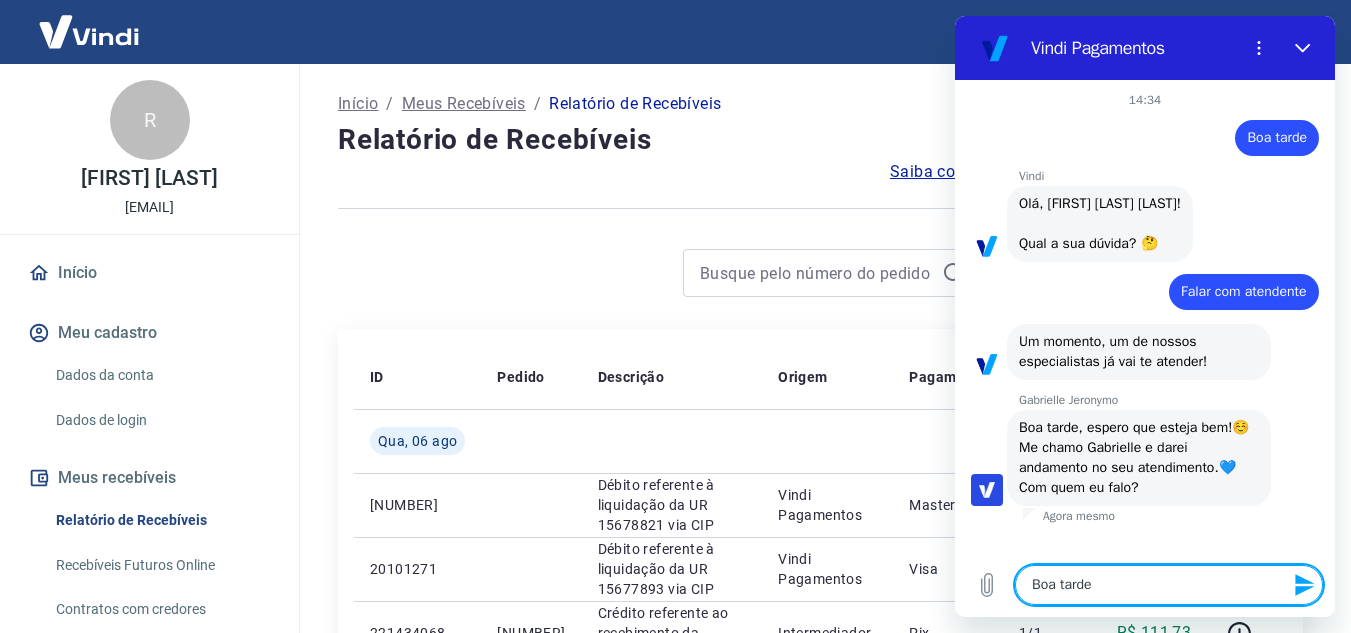 type on "Boa tarde," 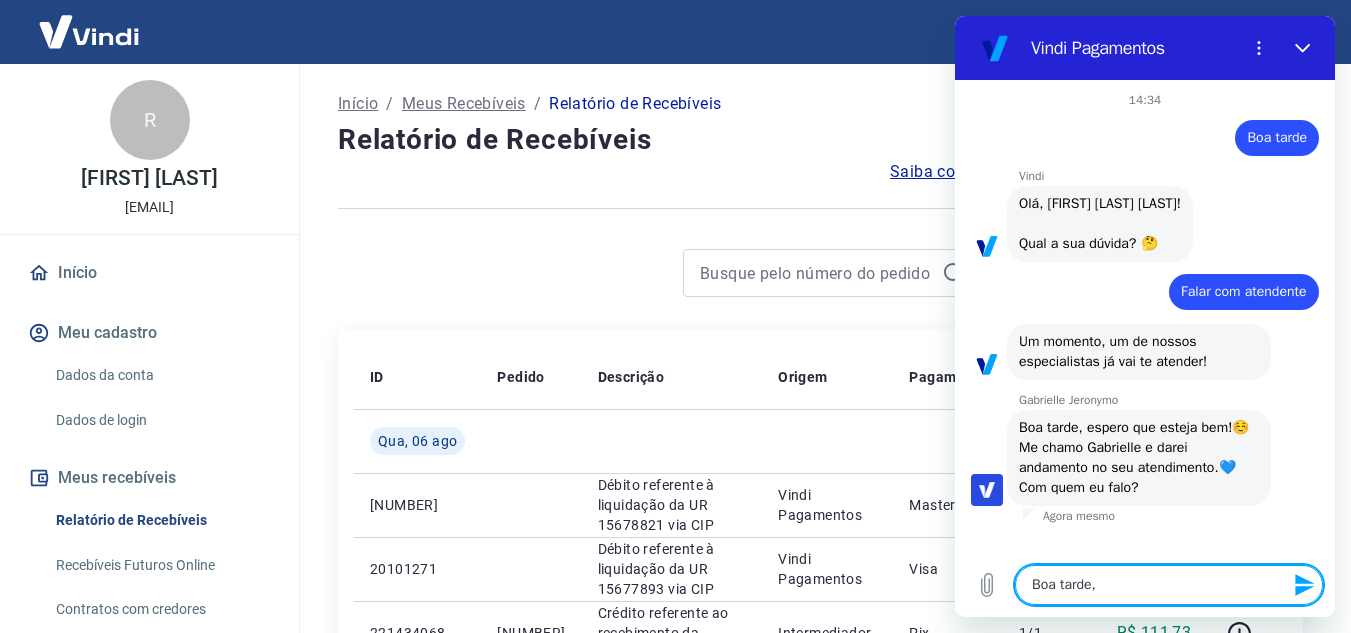 type on "Boa tarde," 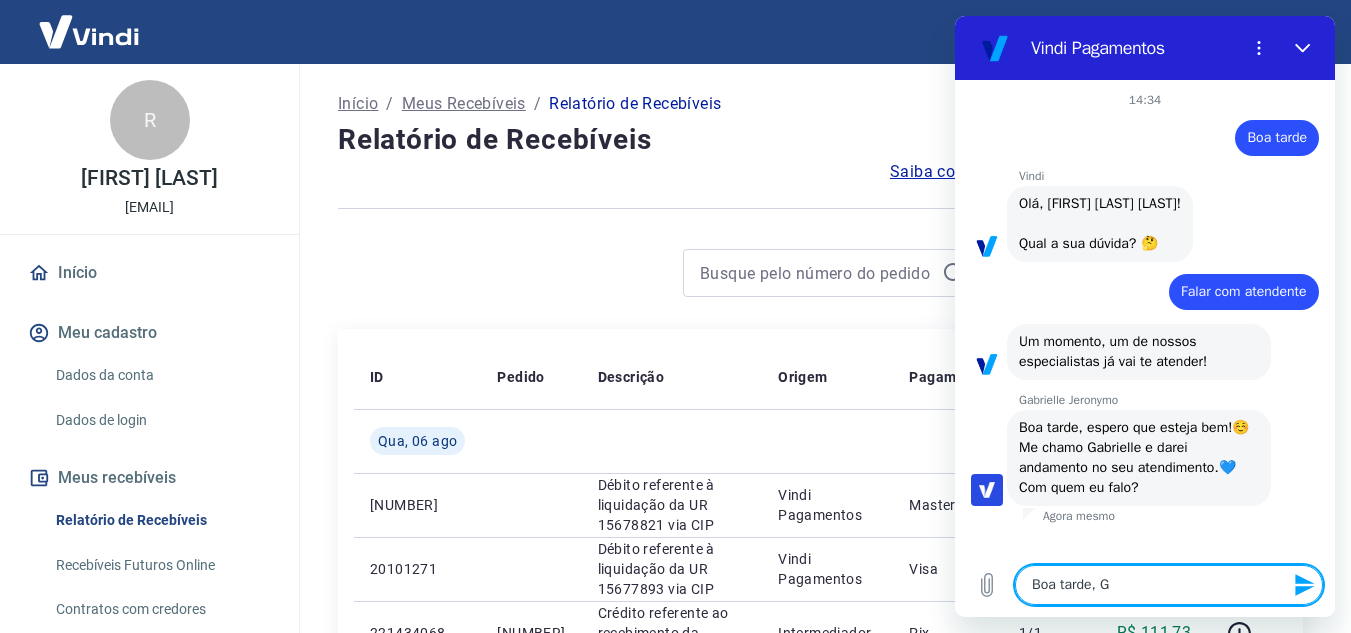 type on "Boa tarde, [NAME]" 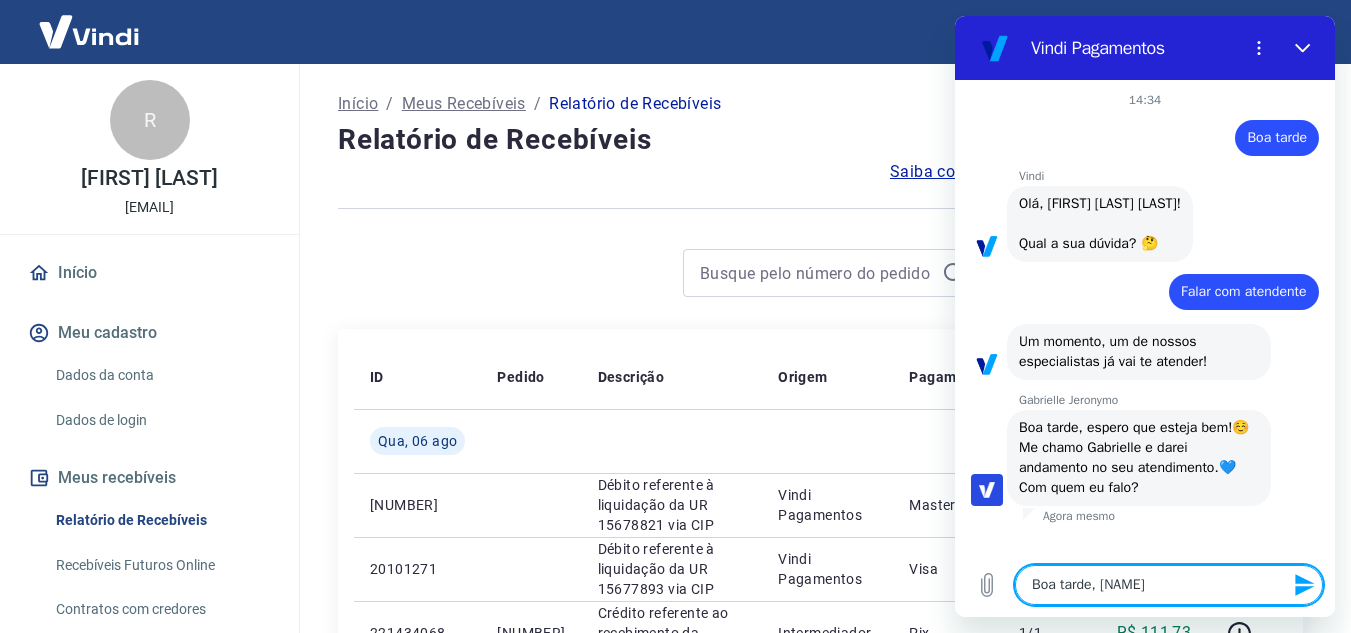 type on "Boa tarde, G" 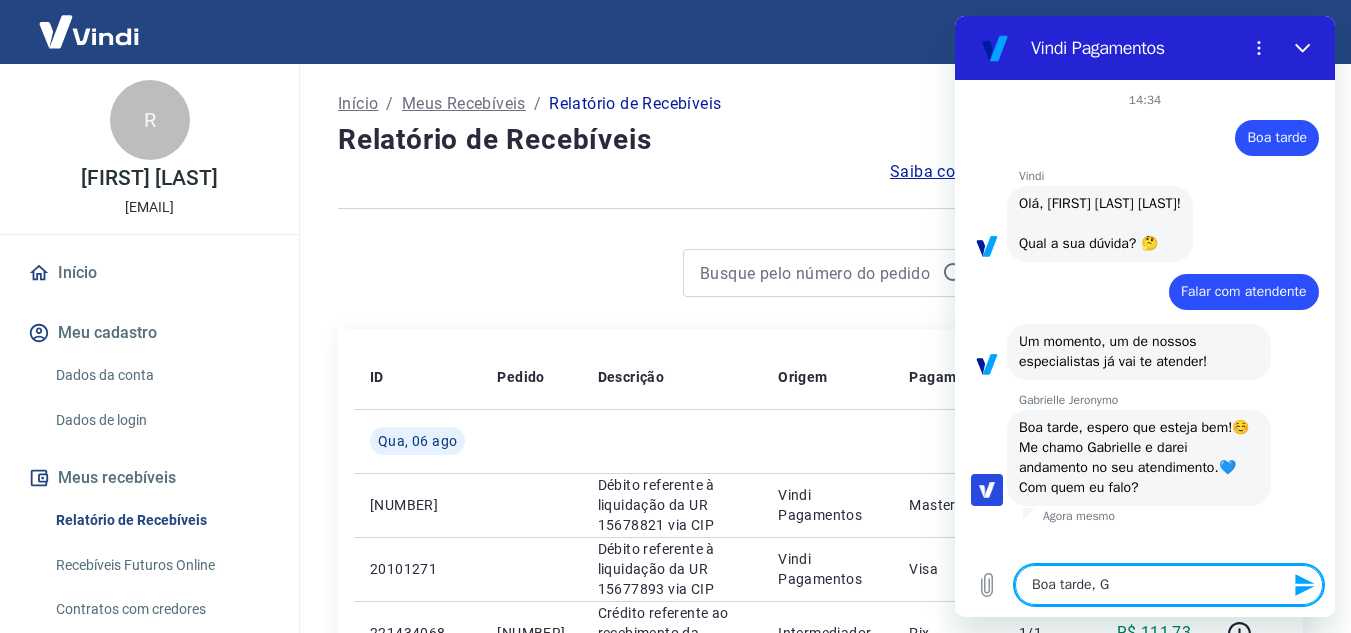 type on "Boa tarde, [NAME]" 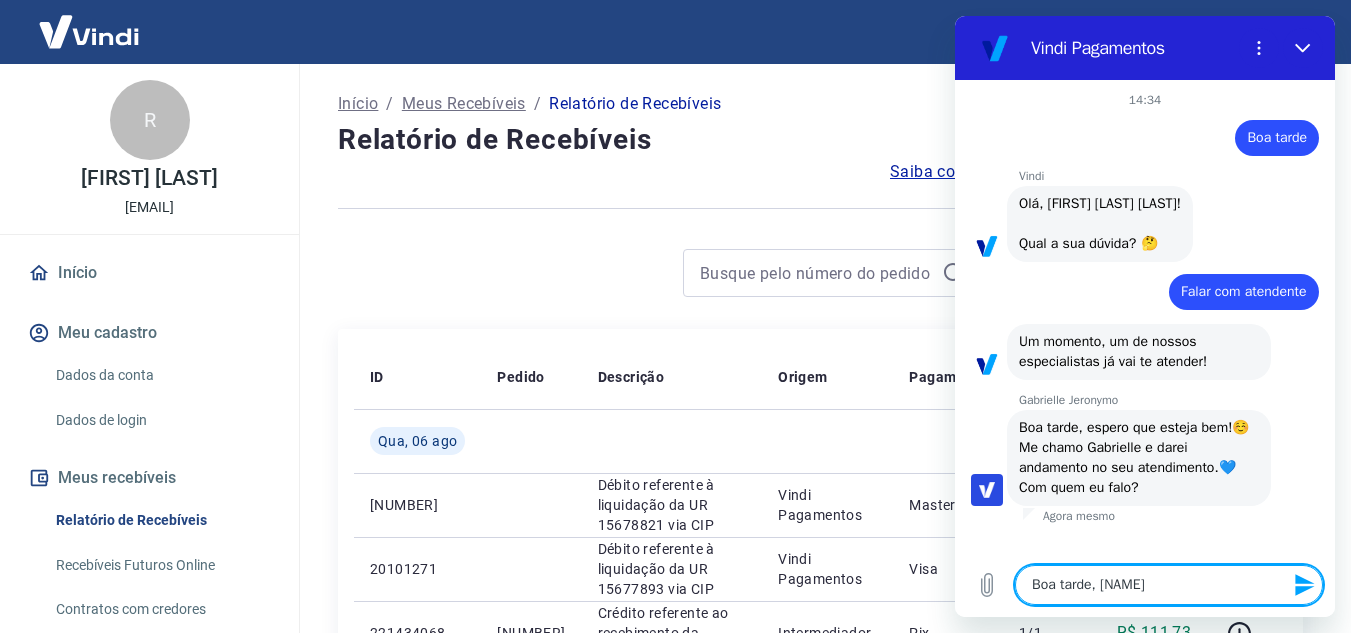 type on "Boa tarde, [NAME]" 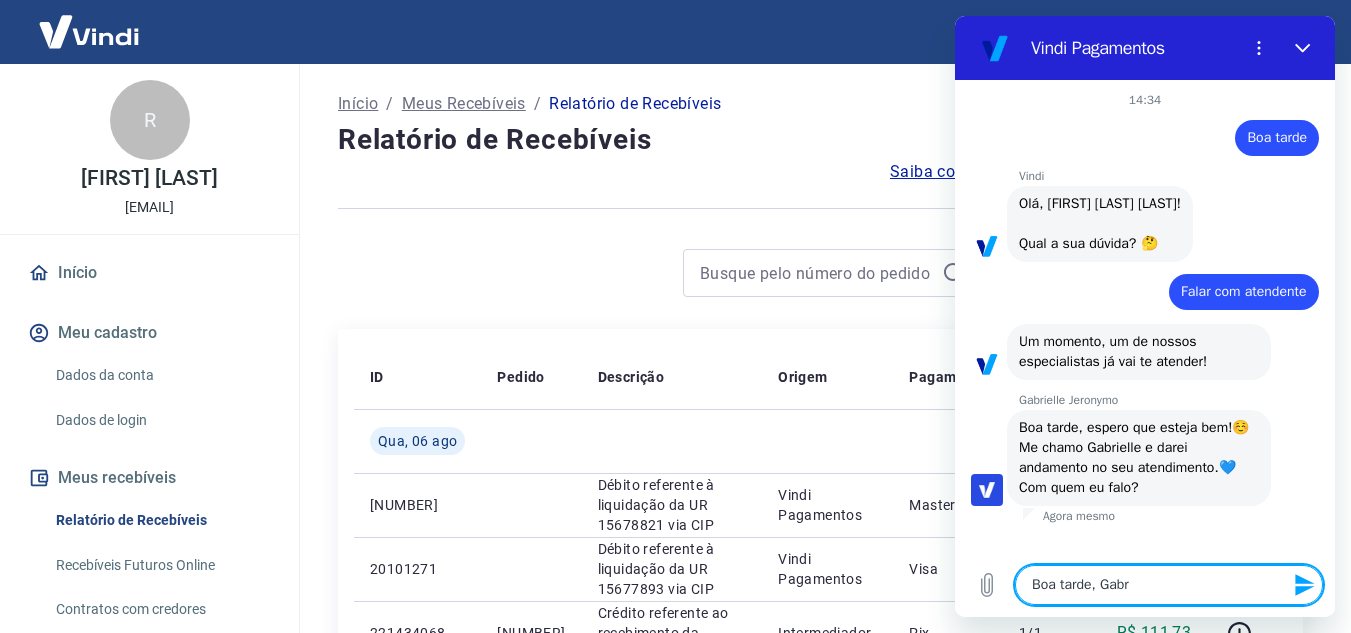 type on "x" 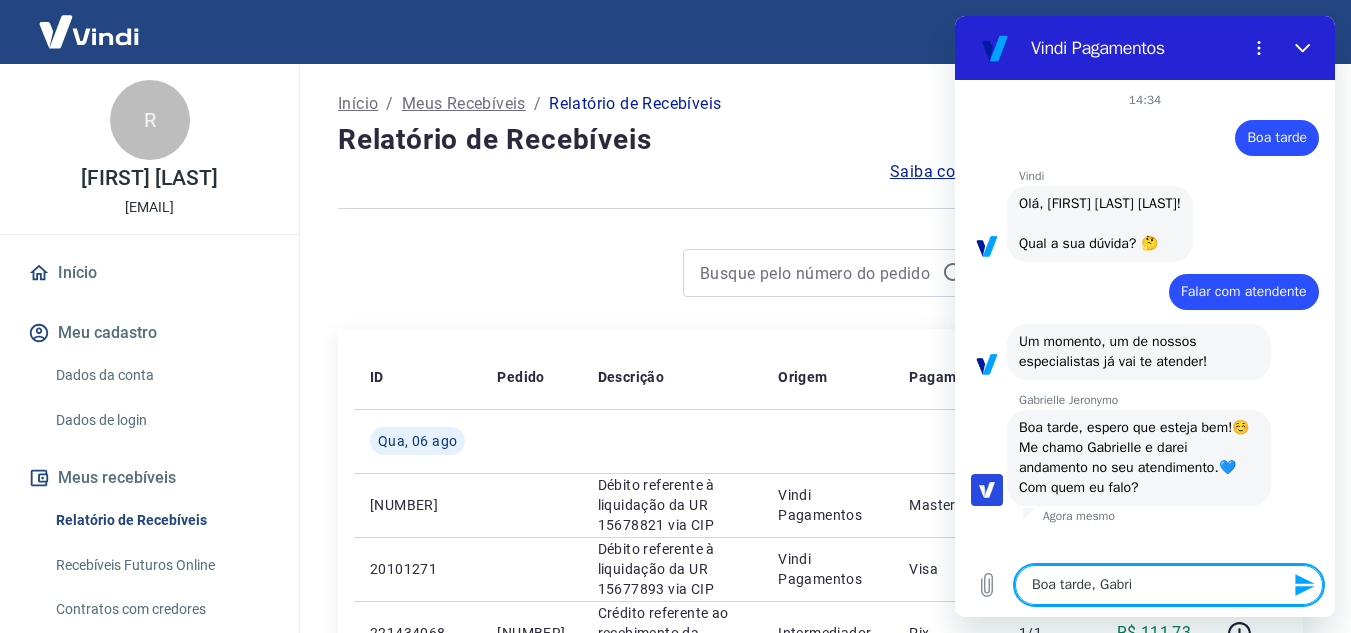type on "Boa tarde, Gabril" 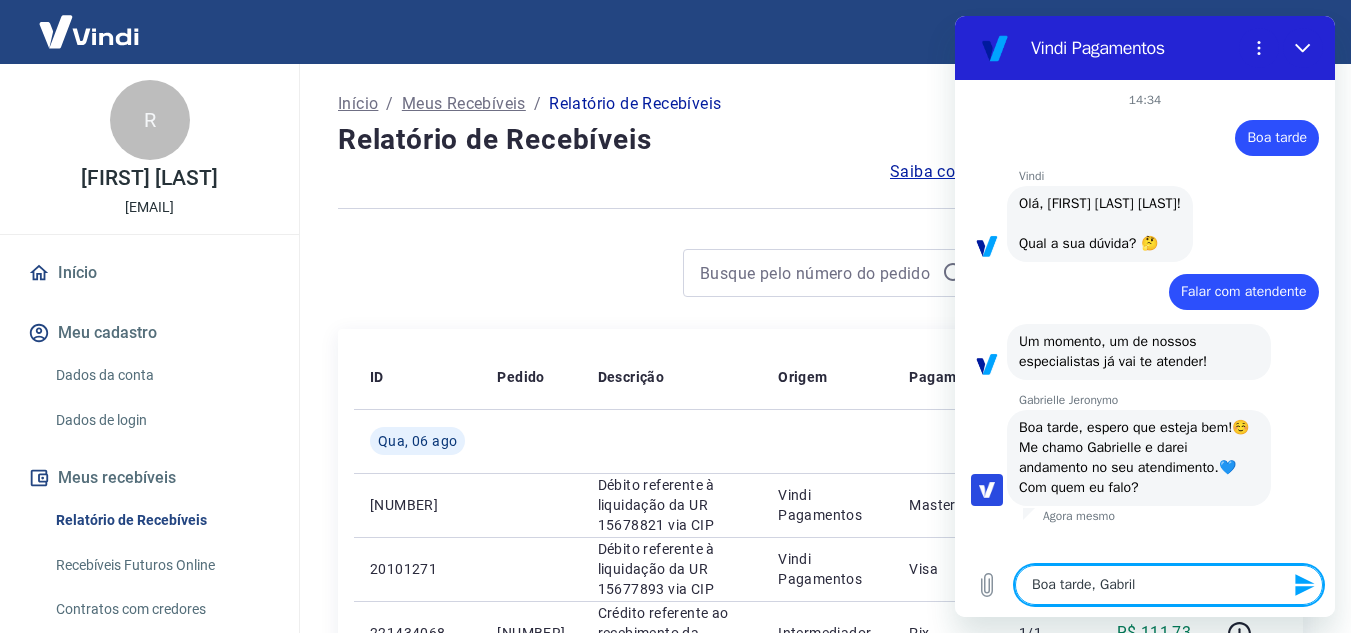 type on "Boa tarde, Gabri" 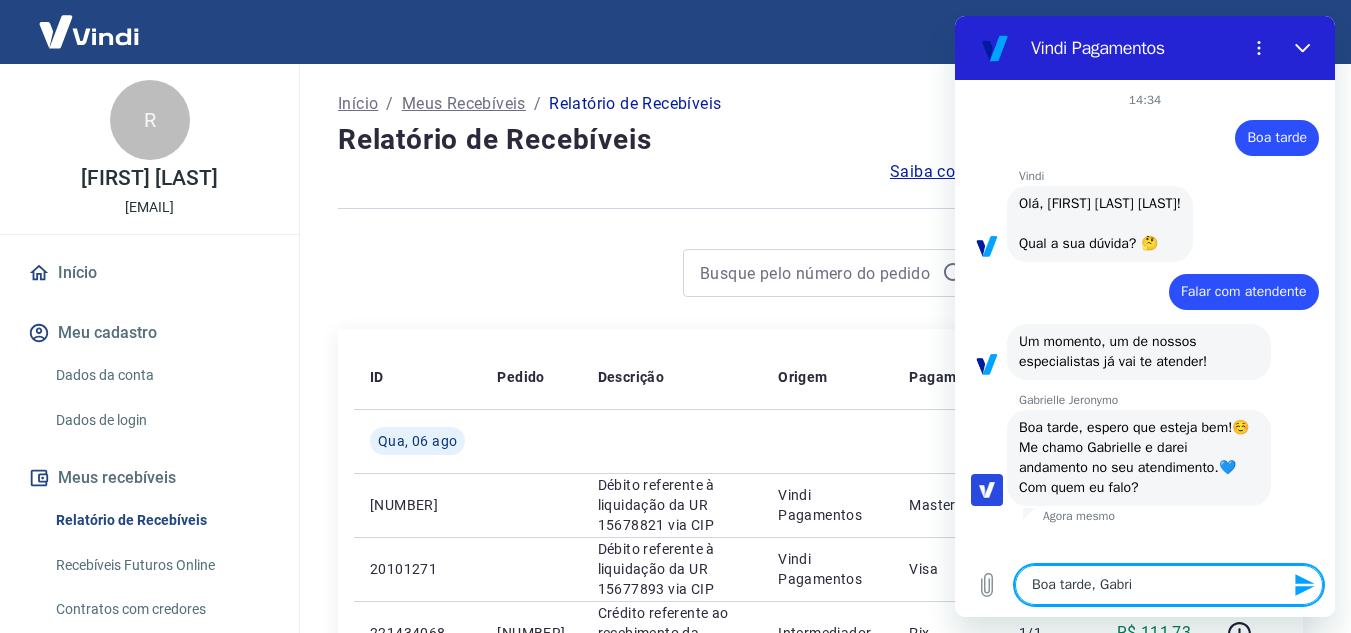 type on "Boa tarde, [NAME]" 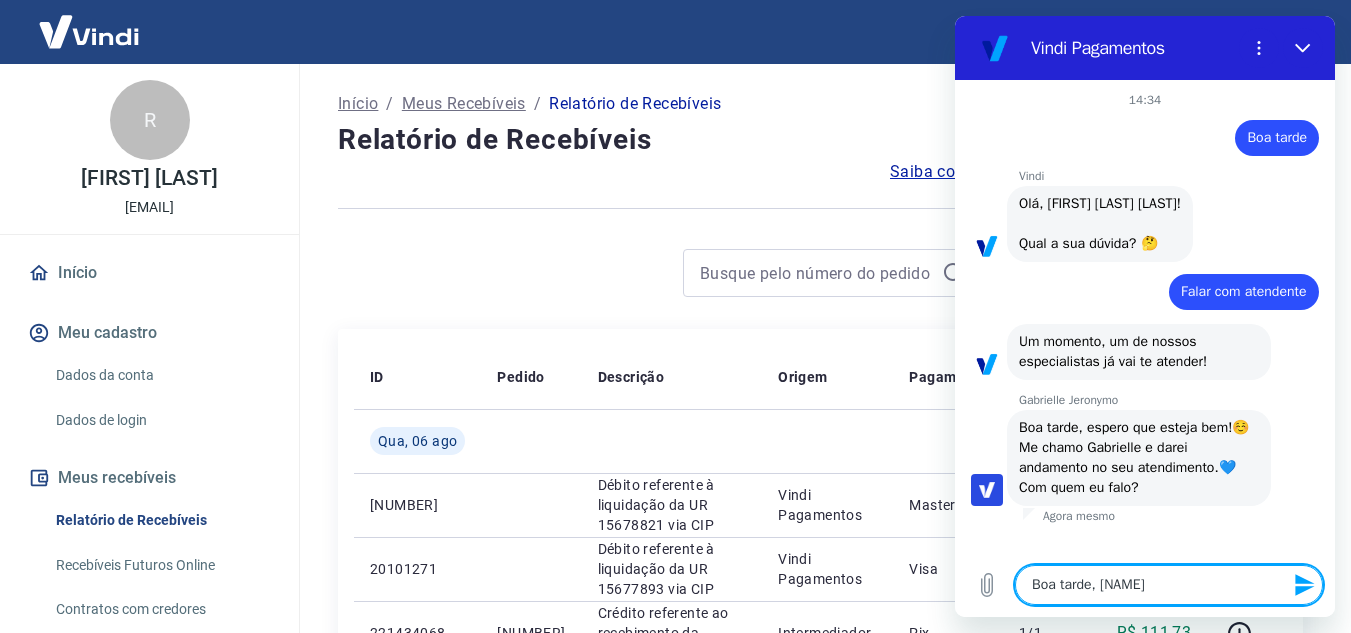 type on "x" 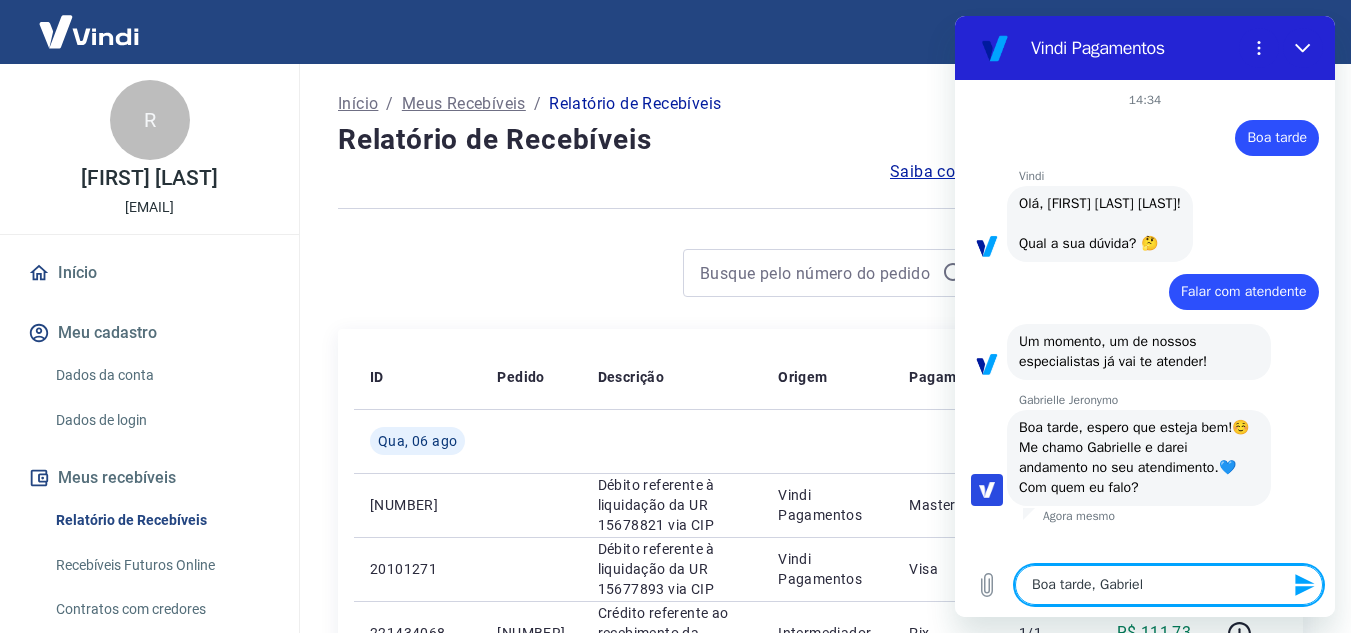 type on "Boa tarde, [FIRST]" 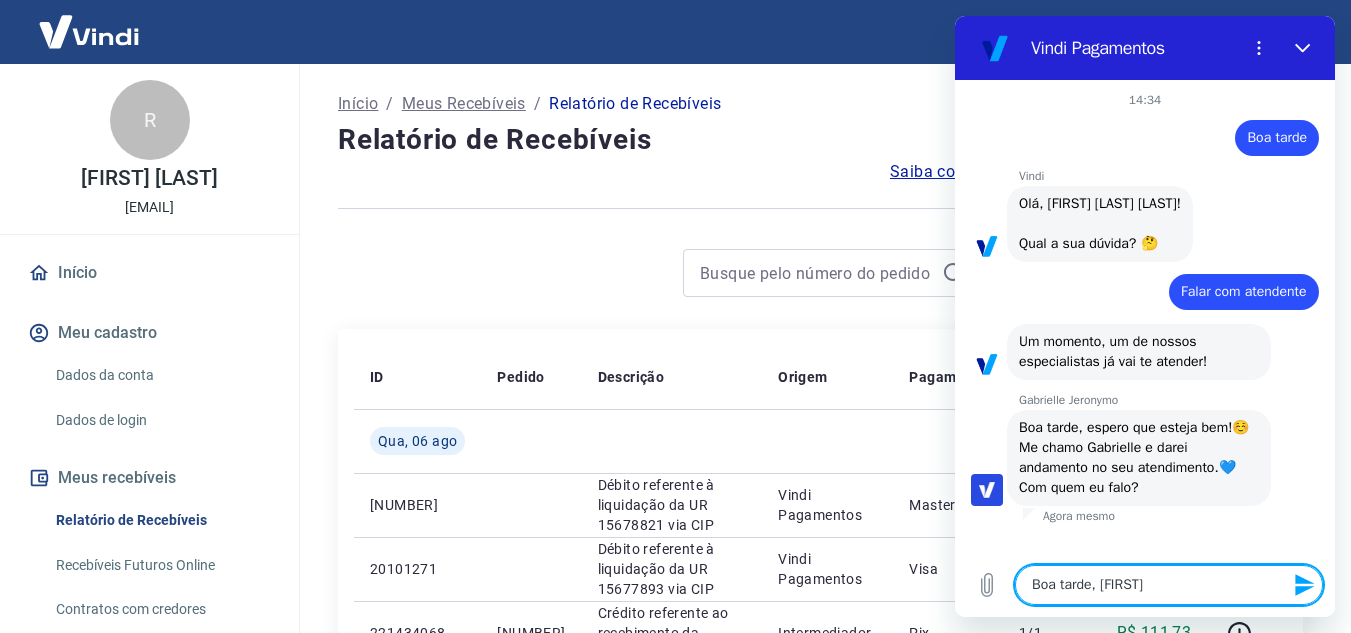 type on "Boa tarde, [NAME]" 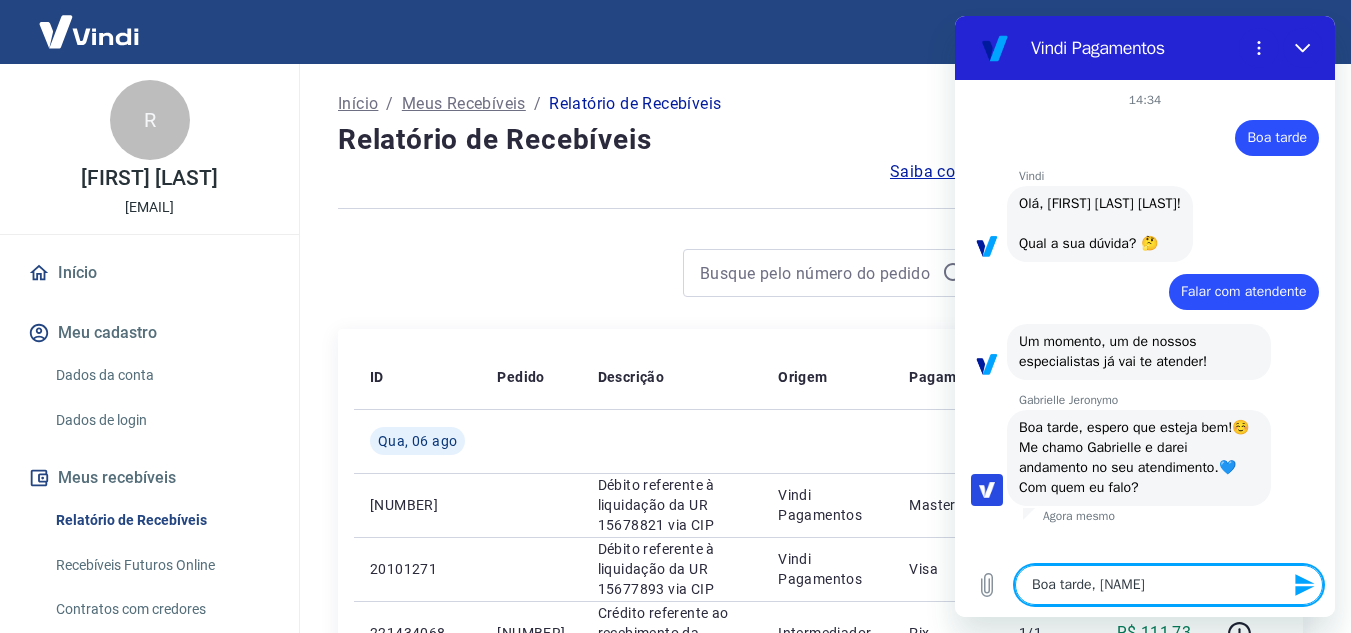 type on "Boa tarde, [NAME]" 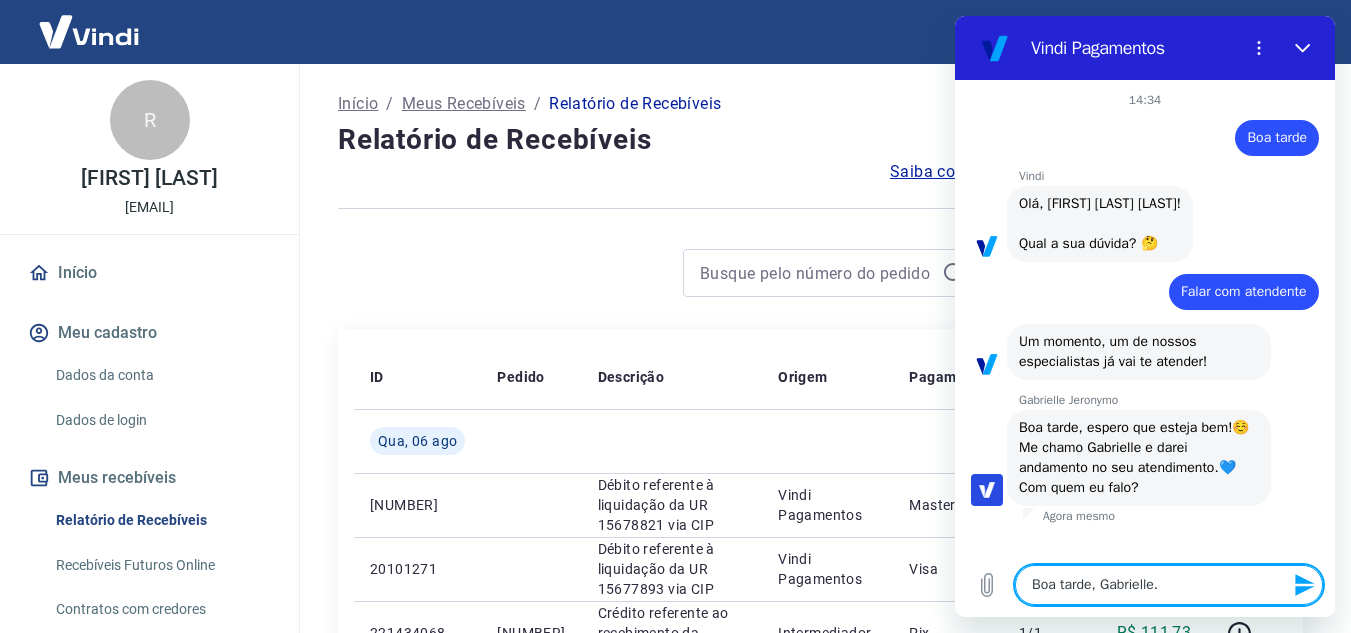 type on "Boa tarde, Gabrielle." 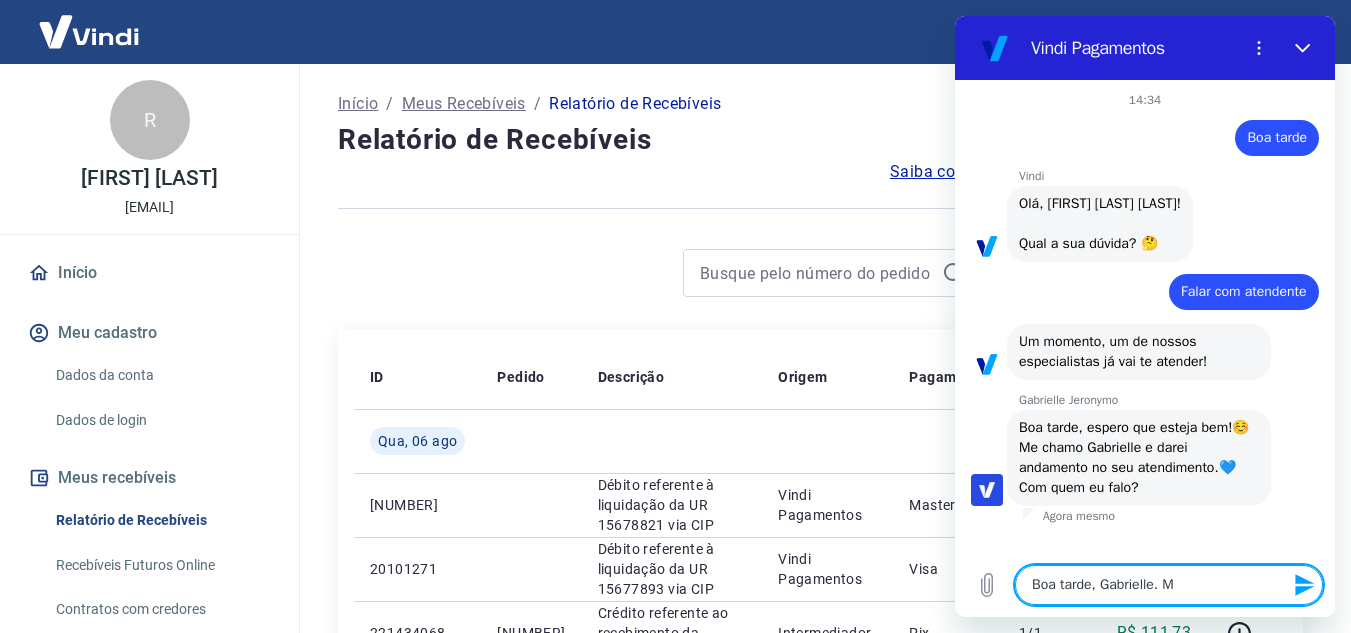 type on "Boa tarde, Gabrielle. Me" 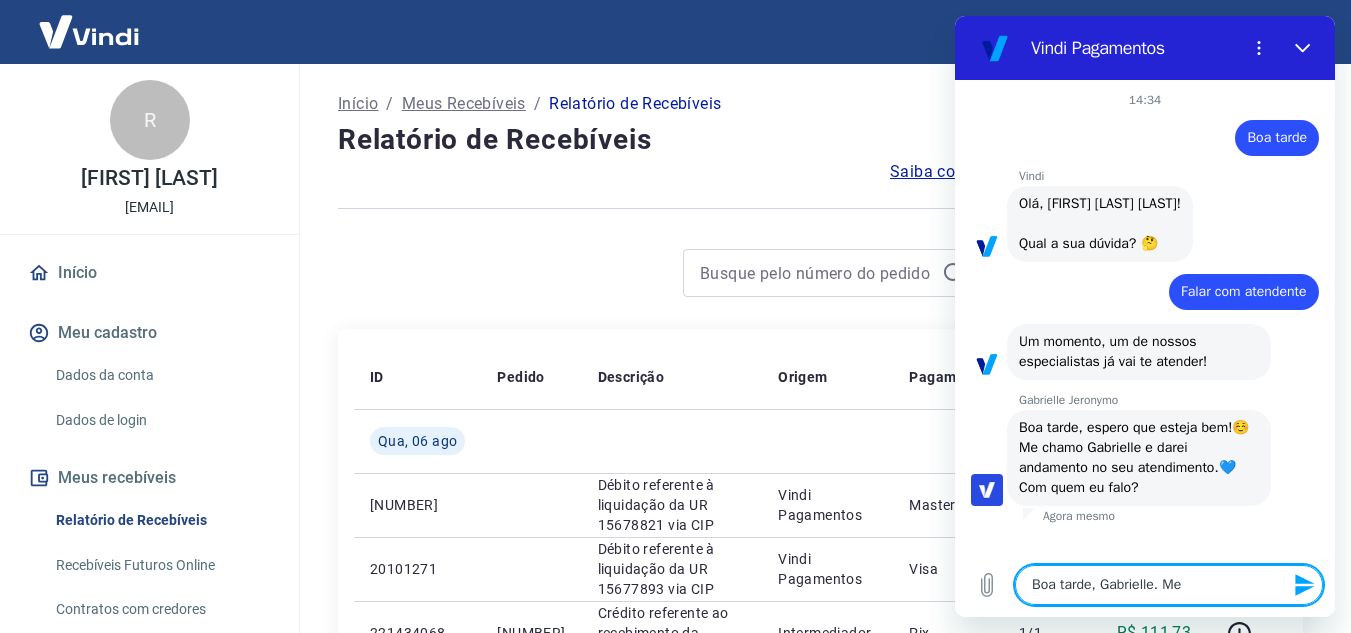type on "Boa tarde, Gabrielle. Me" 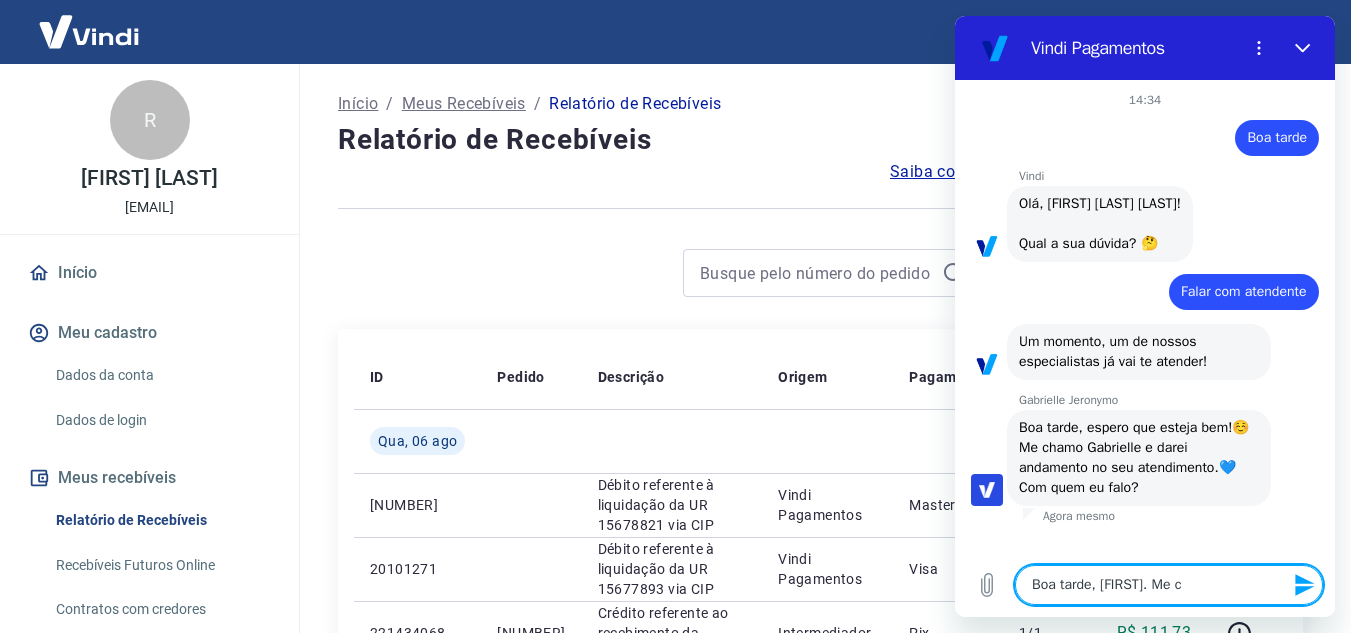 type on "Boa tarde, [FIRST]. Me ch" 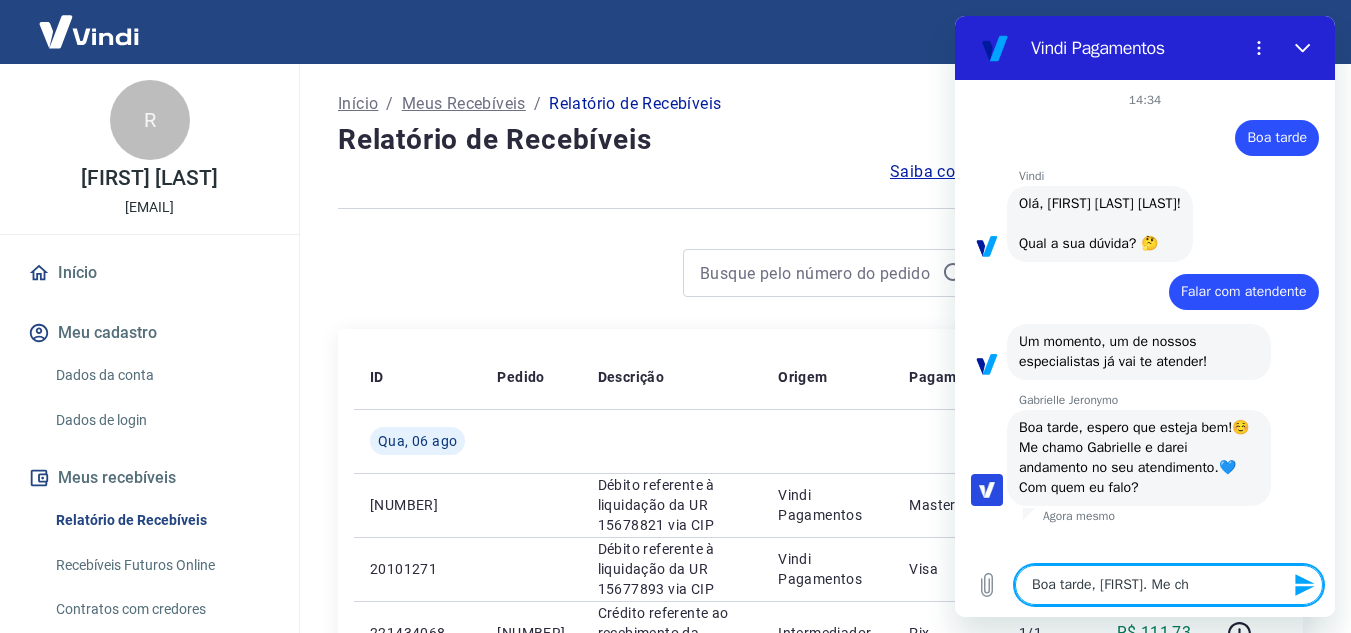 type on "Boa tarde, Gabrielle. Me cha" 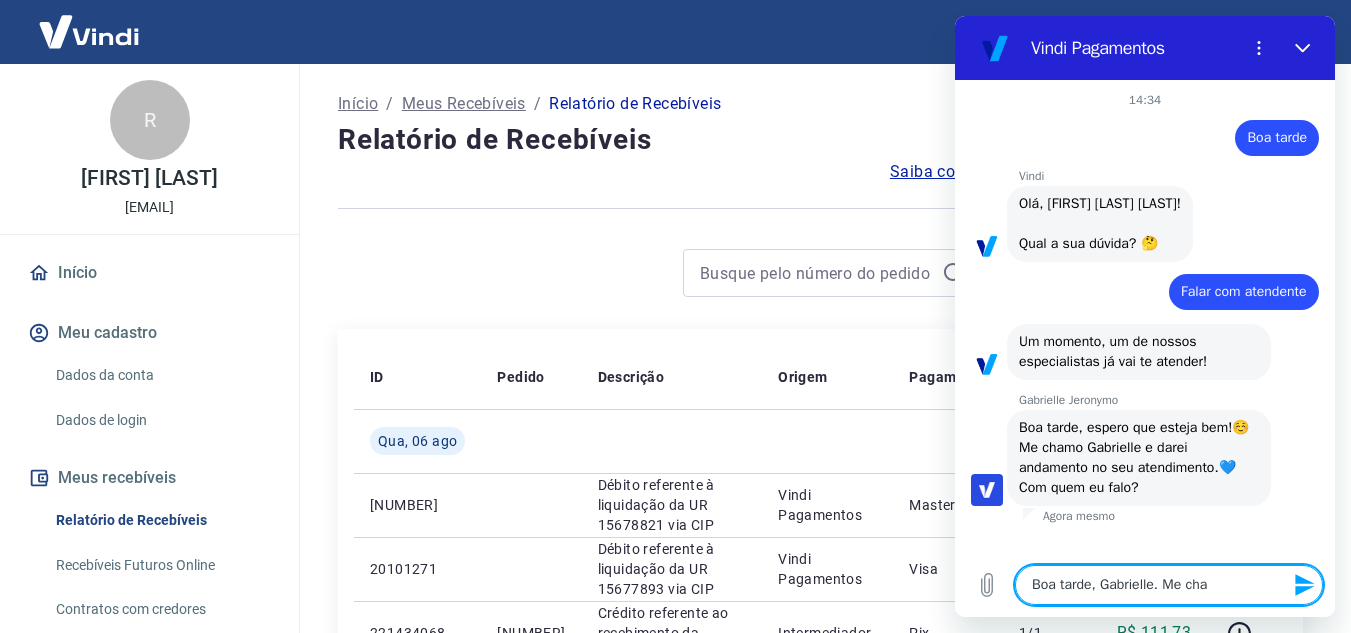 type on "Boa tarde, [NAME]. Me cham" 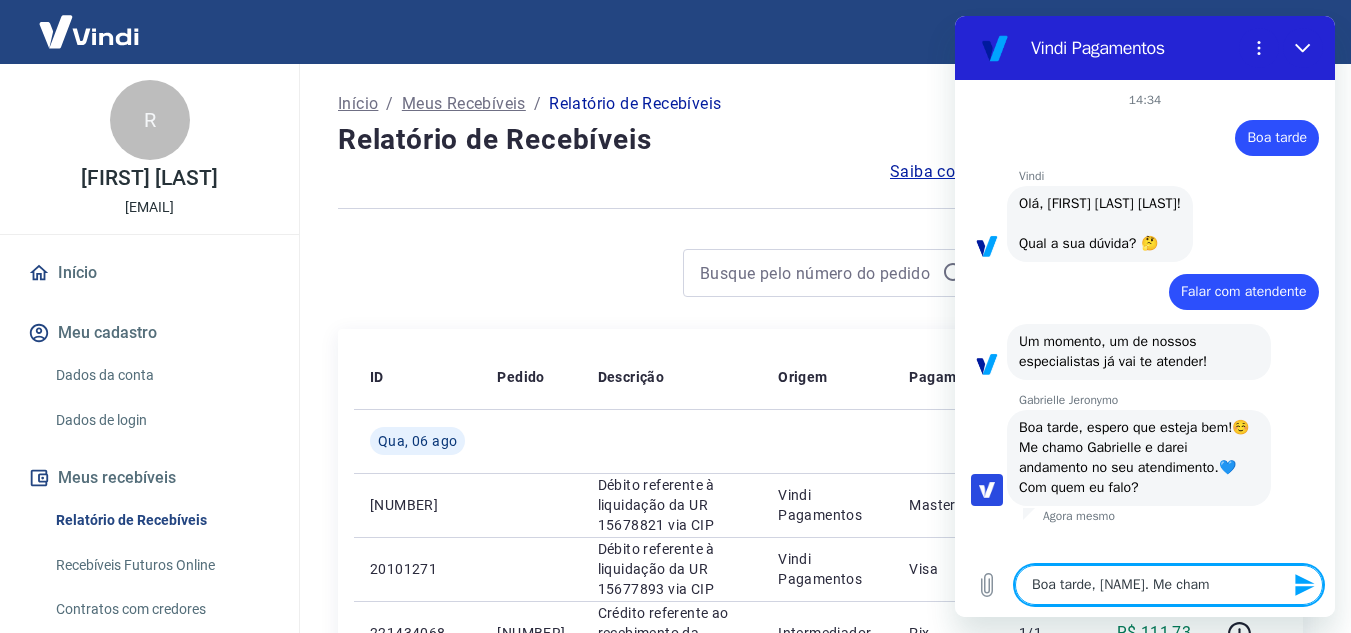 type on "Boa tarde, [NAME]. Me chamo" 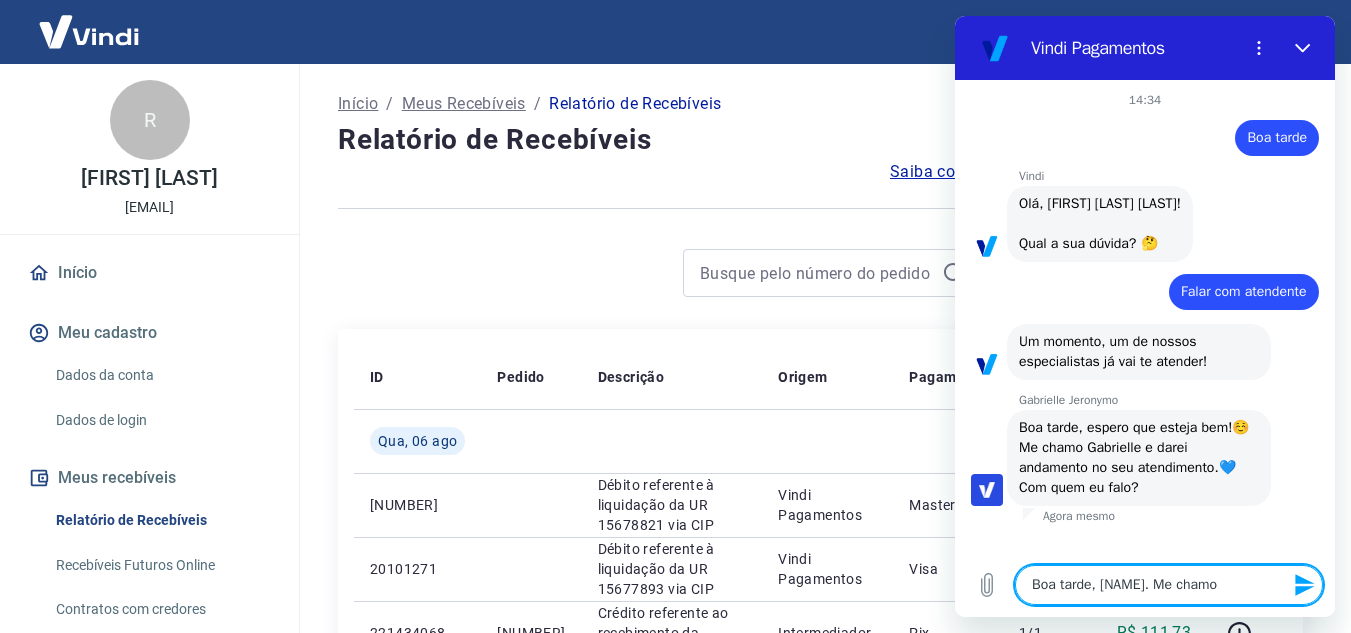 type on "Boa tarde, [NAME]. Me chamo" 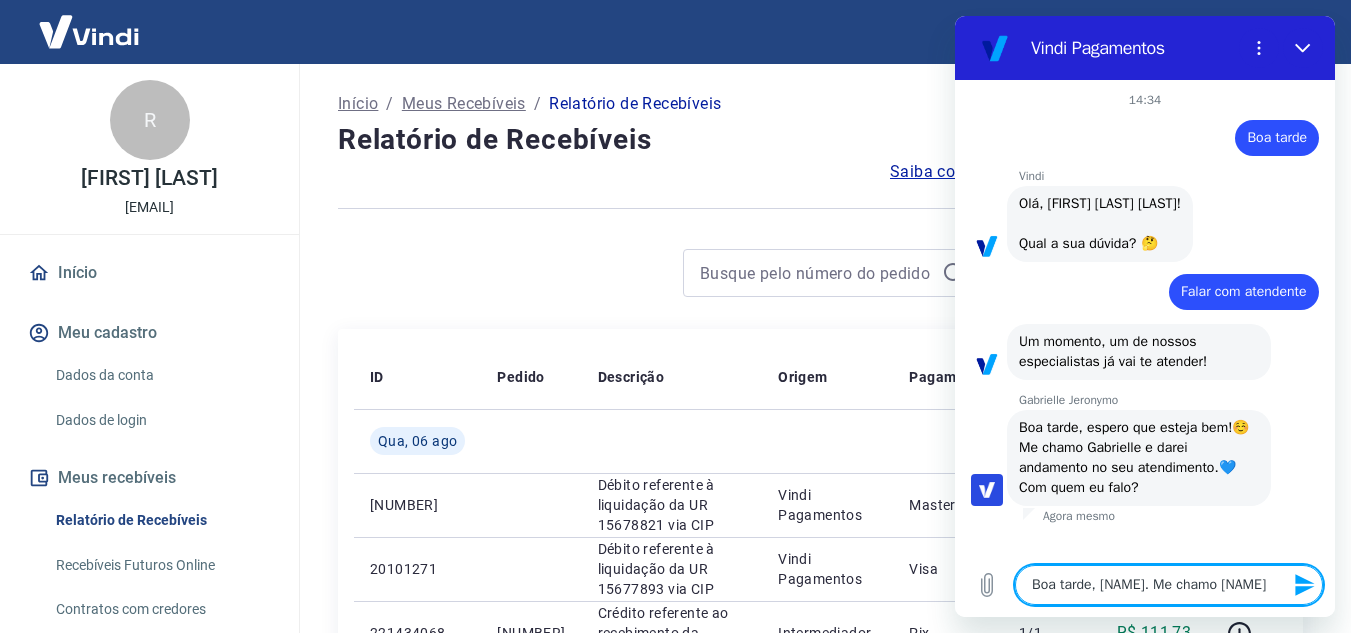 type on "Boa tarde, [NAME]. Me chamo [NAME]" 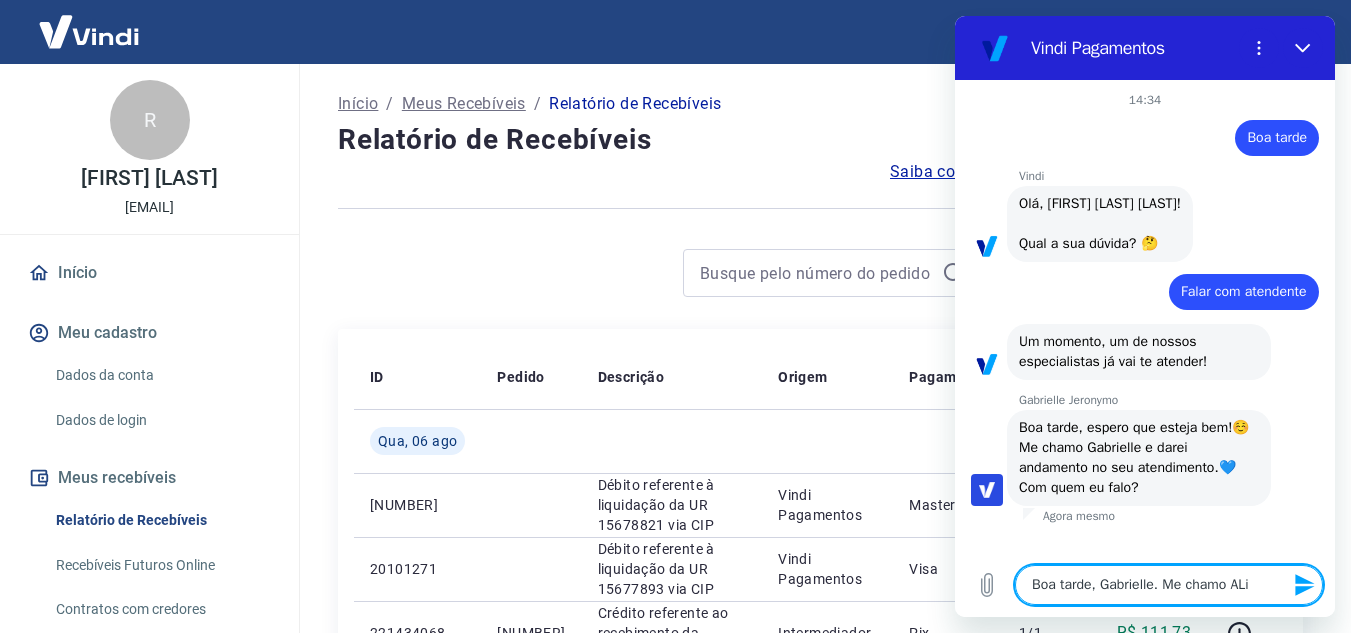 type on "Boa tarde, [NAME]. Me chamo [NAME]" 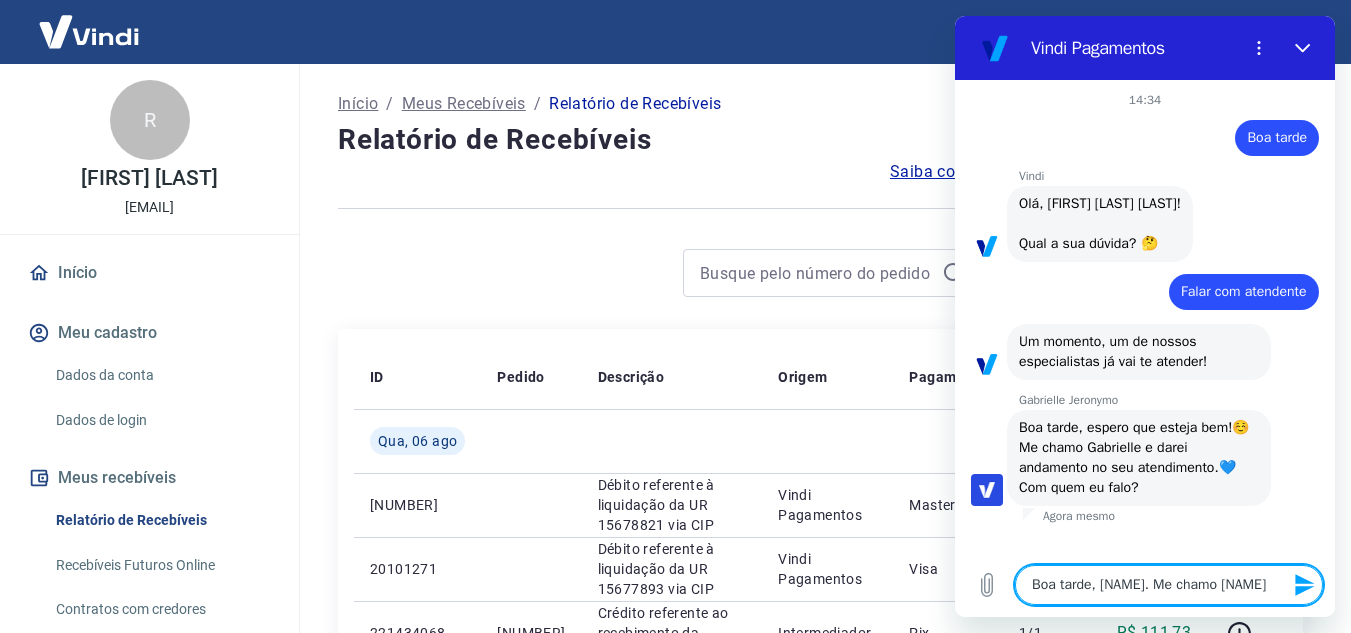 type on "Boa tarde, [FIRST]. Me chamo [FIRST]" 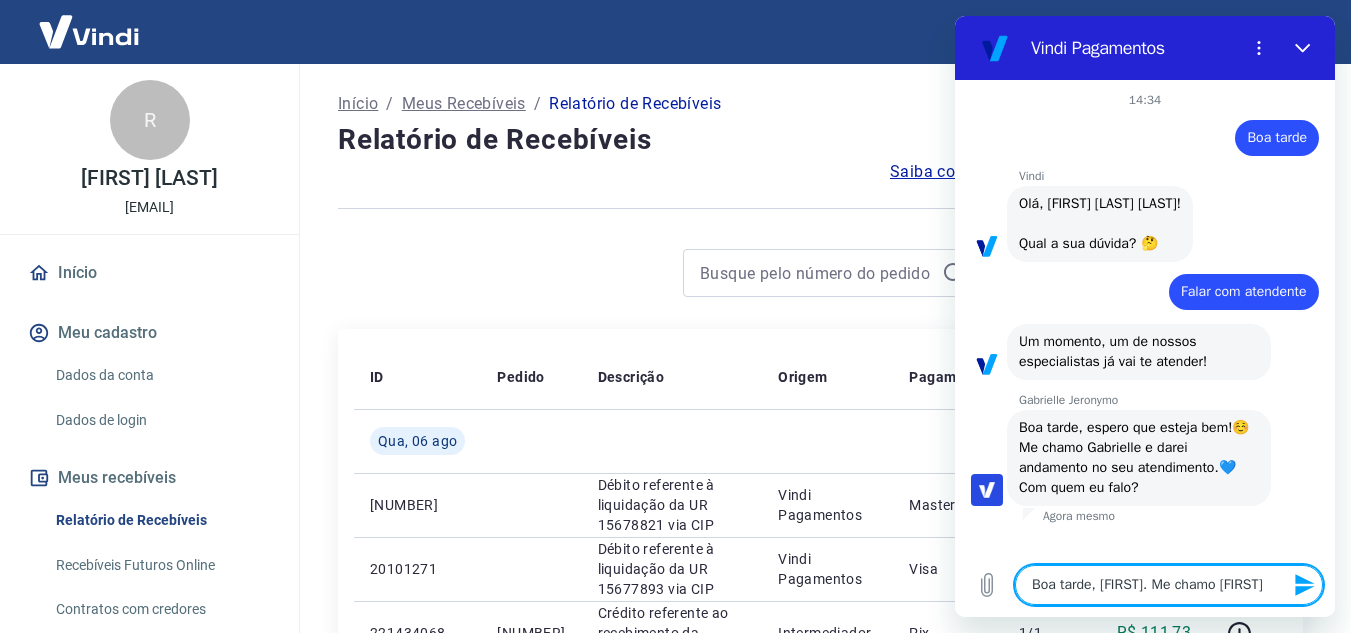 type 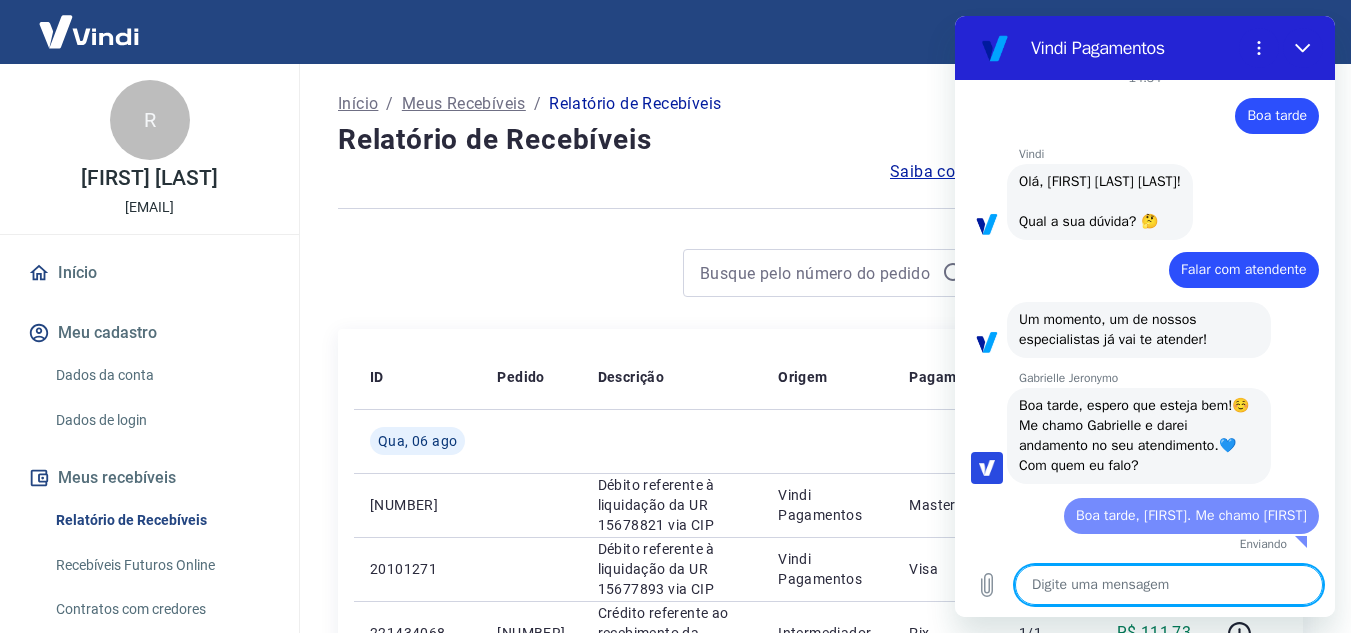 type on "x" 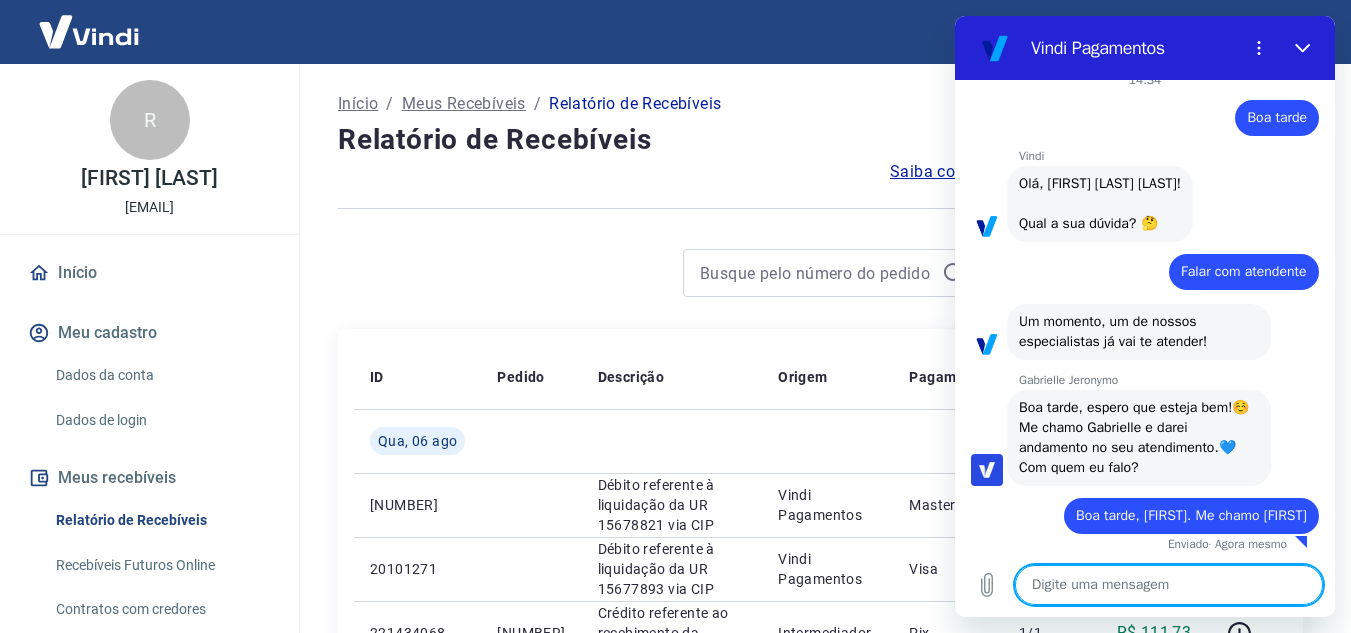 scroll, scrollTop: 84, scrollLeft: 0, axis: vertical 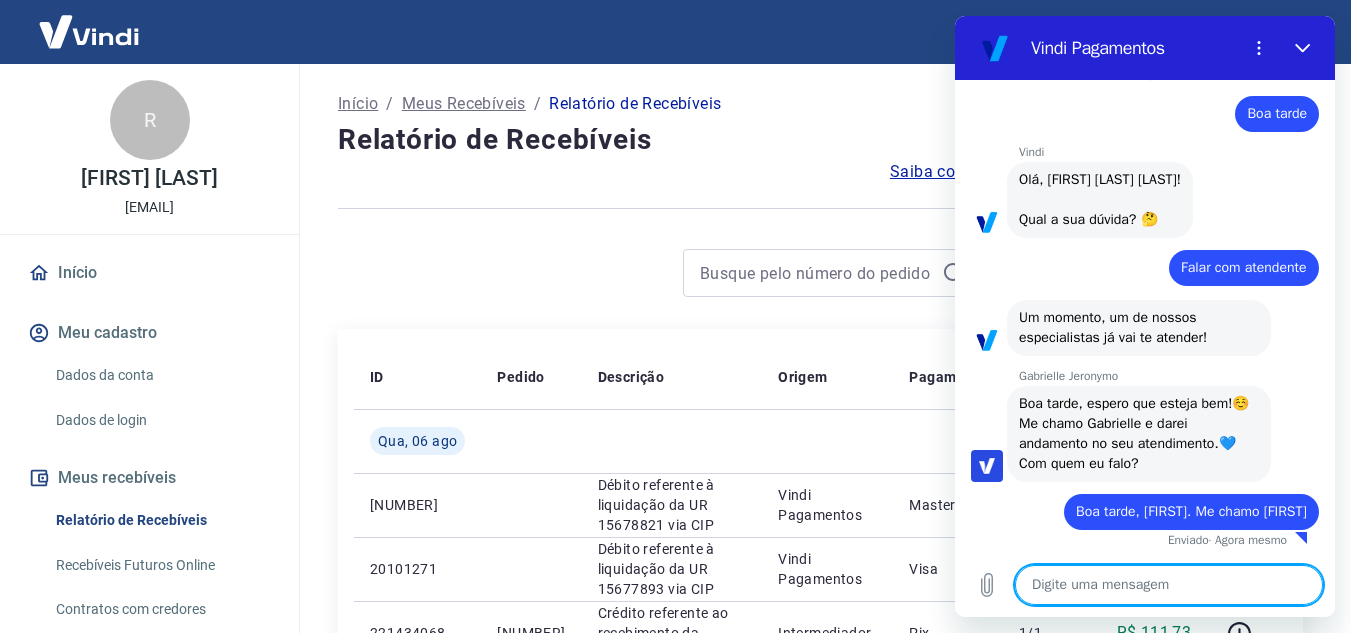 type on "E" 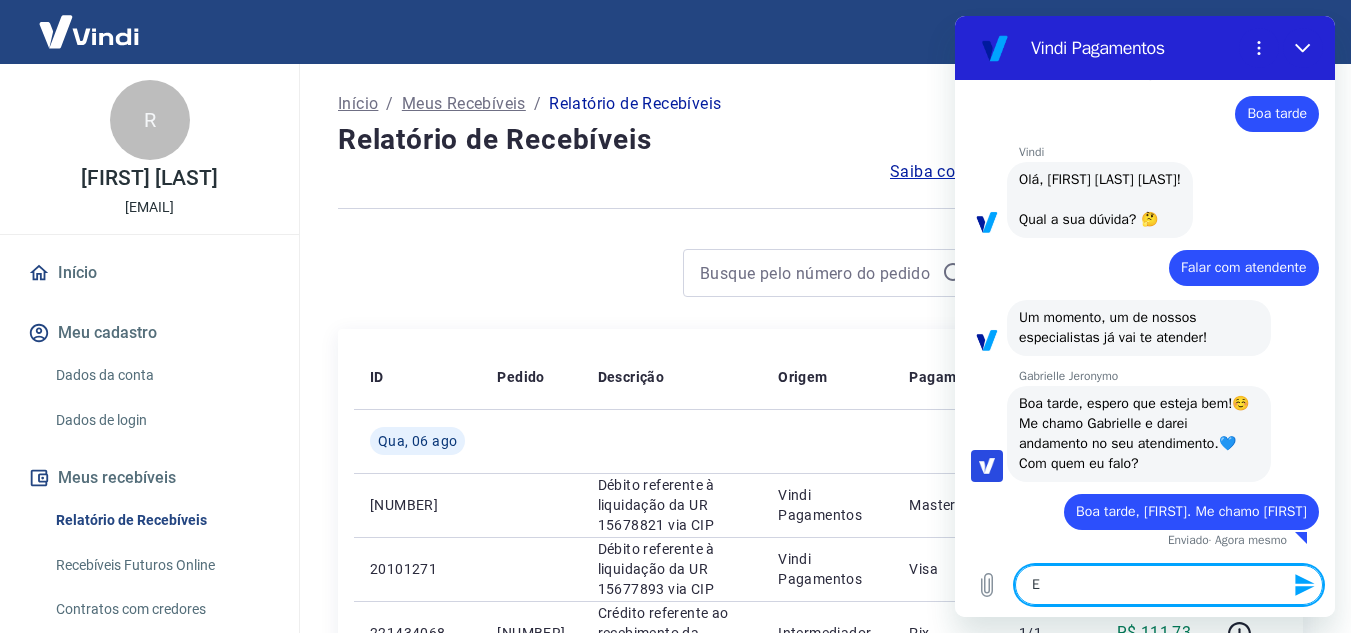 type on "E" 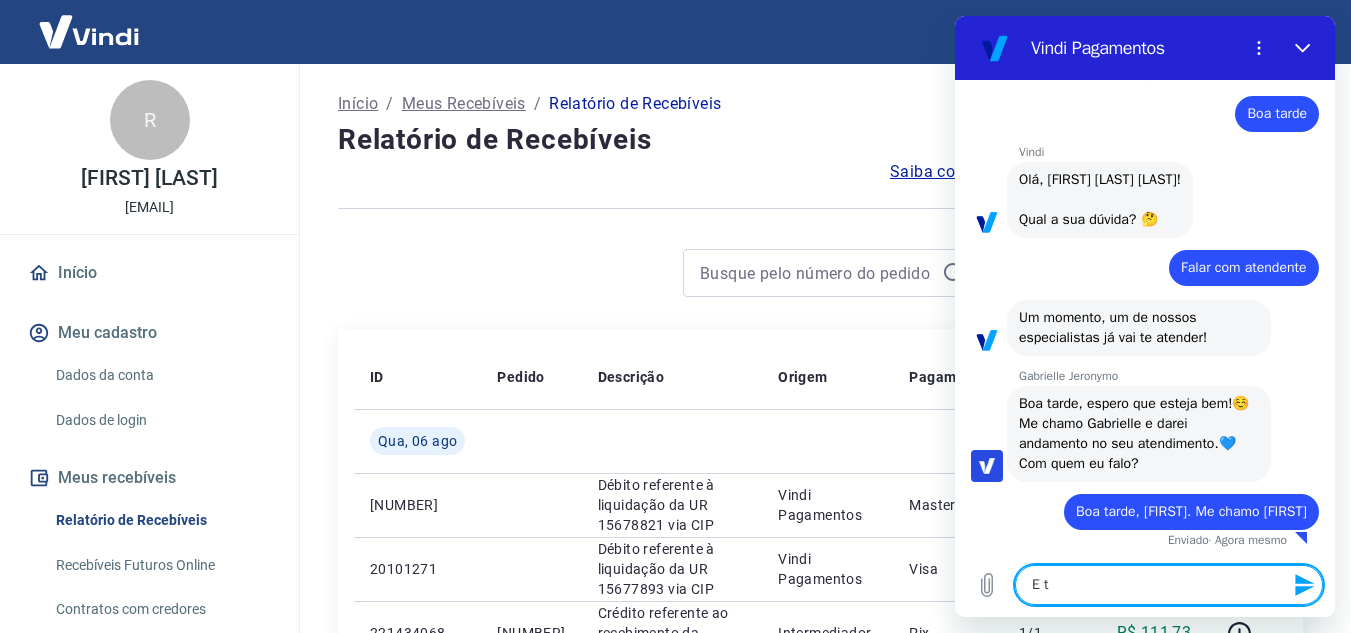 type on "E te" 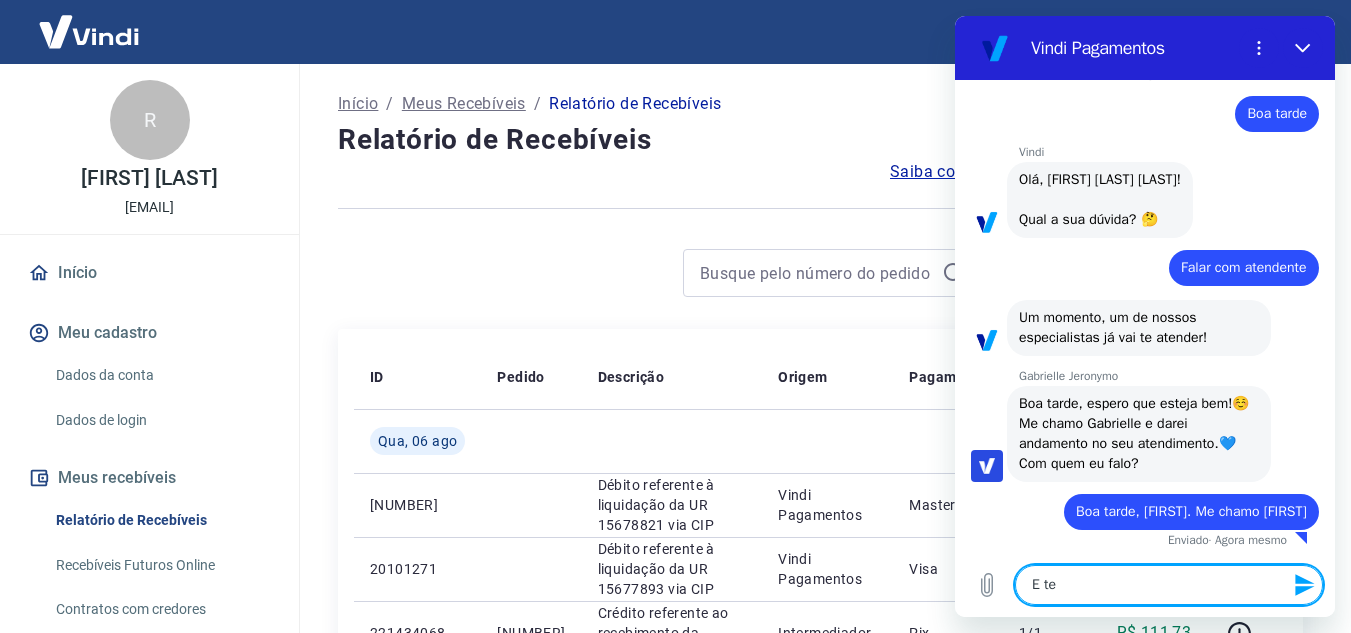 type on "E ten" 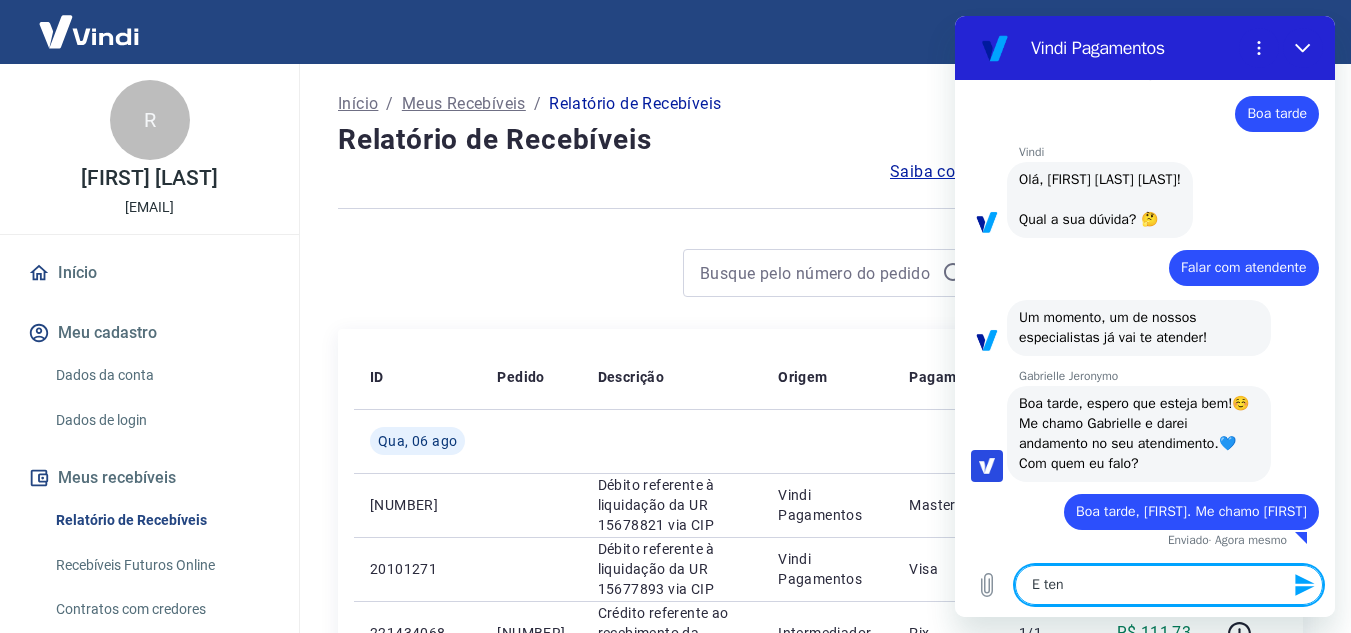 type on "E tenh" 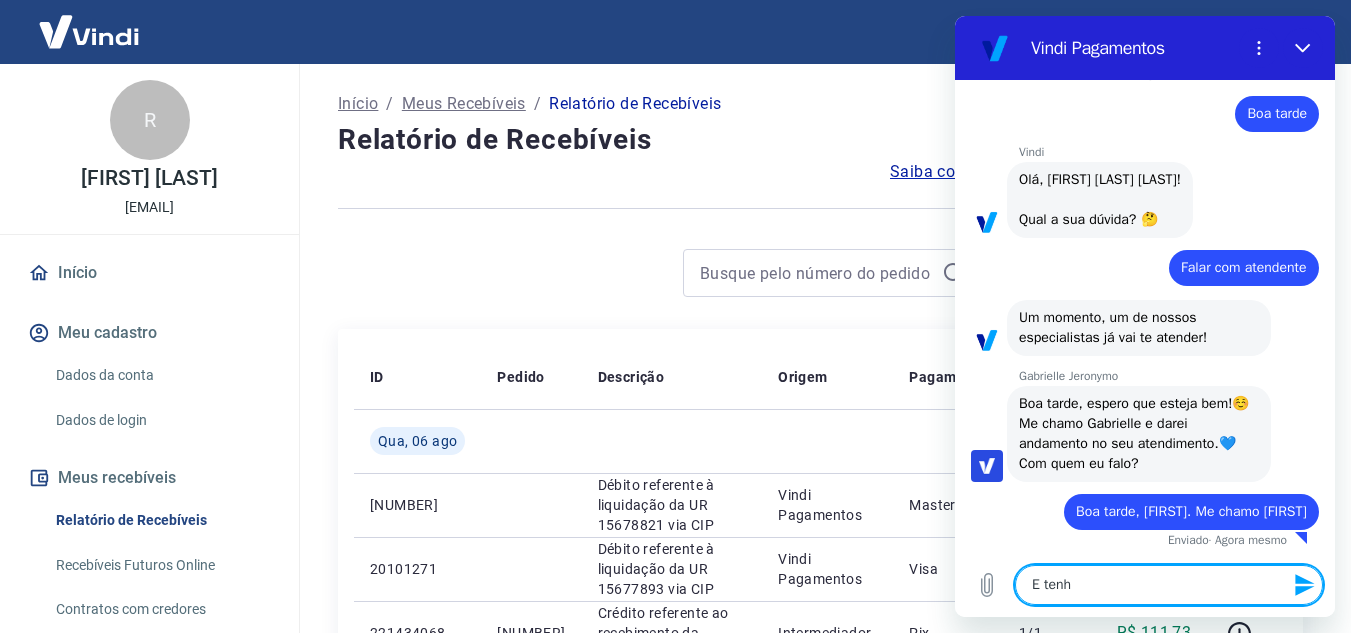 type on "E tenho" 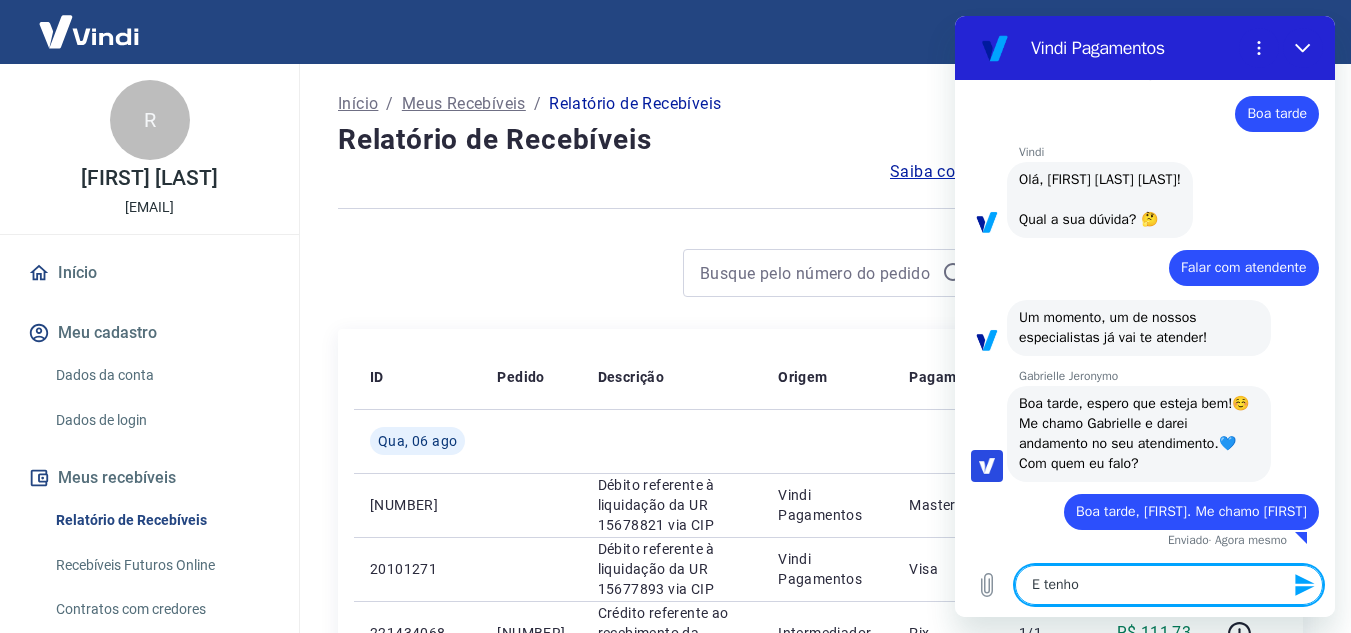type on "E tenho" 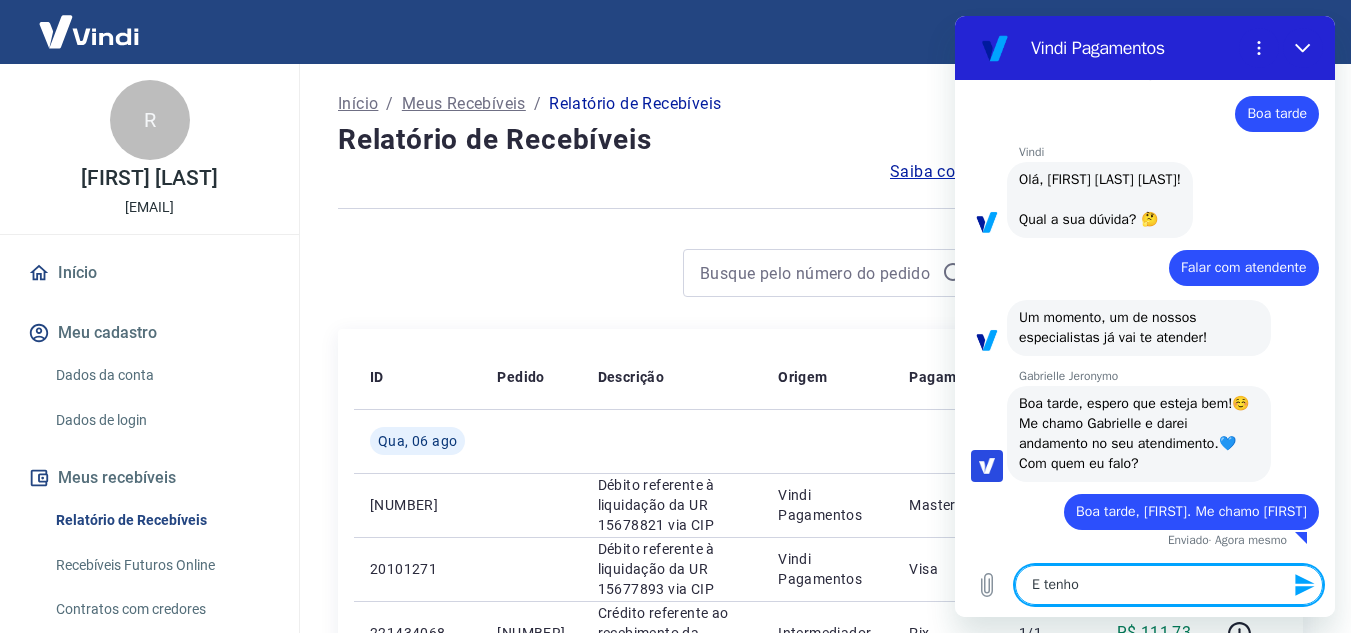 type on "E tenho u" 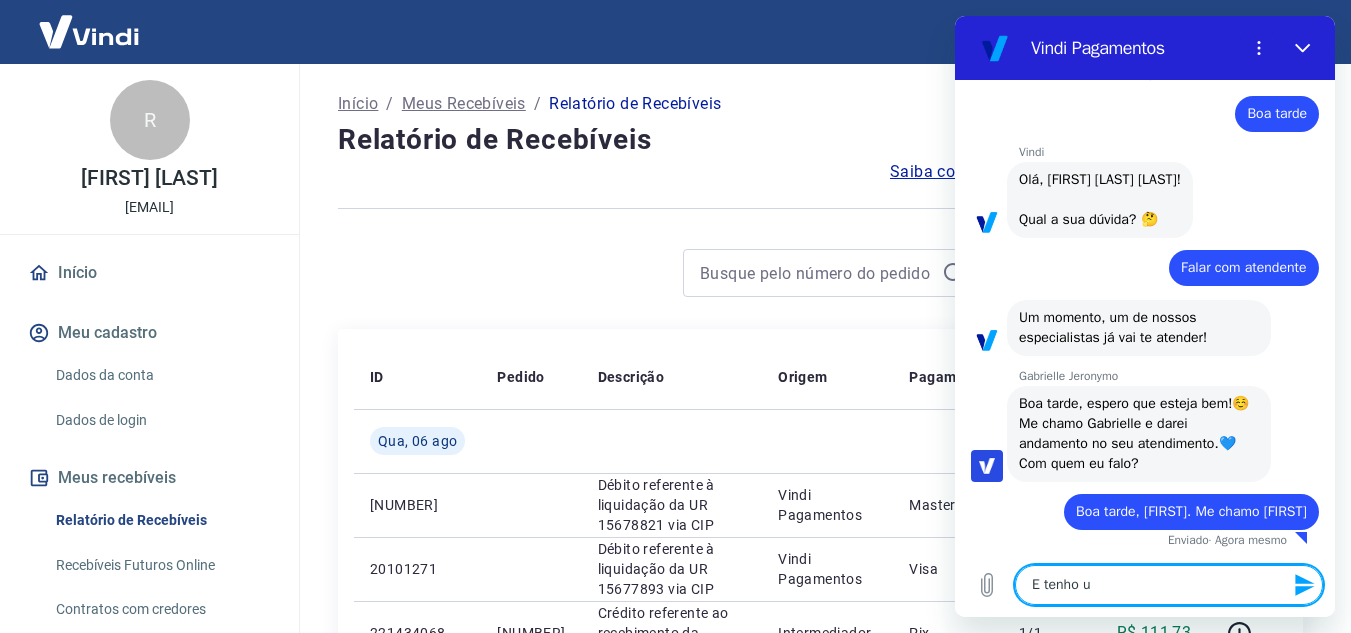 type on "E tenho um" 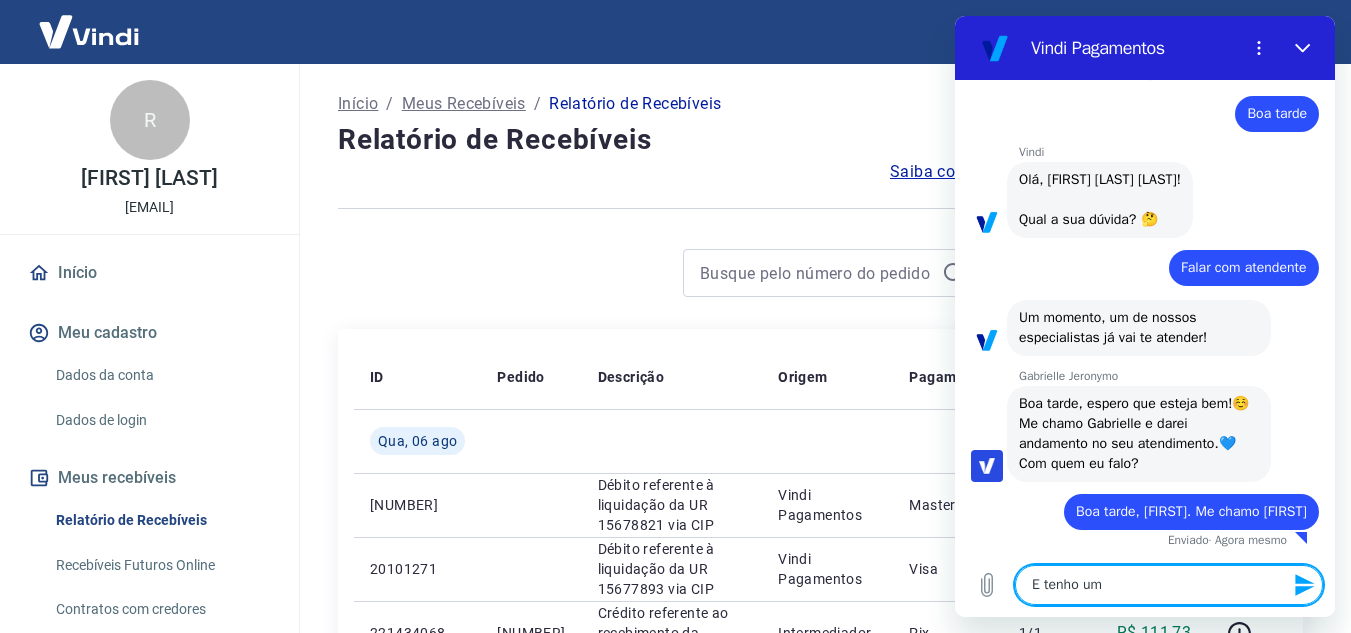 type on "E tenho uma" 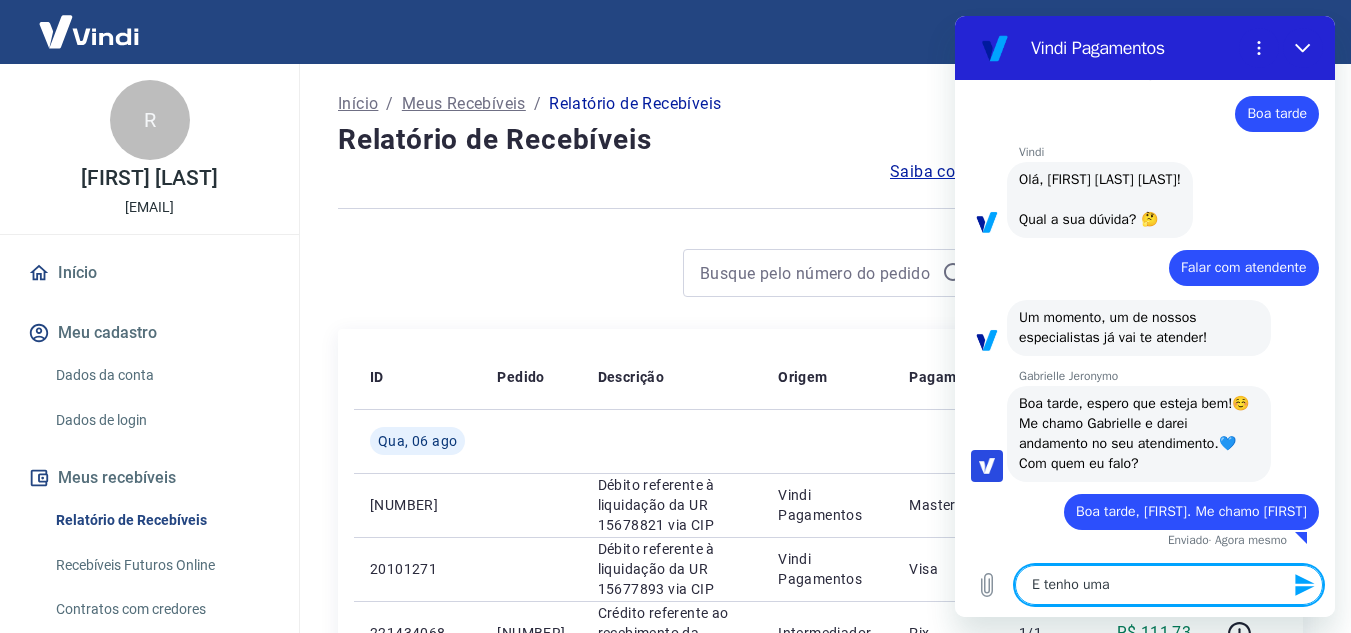 type on "x" 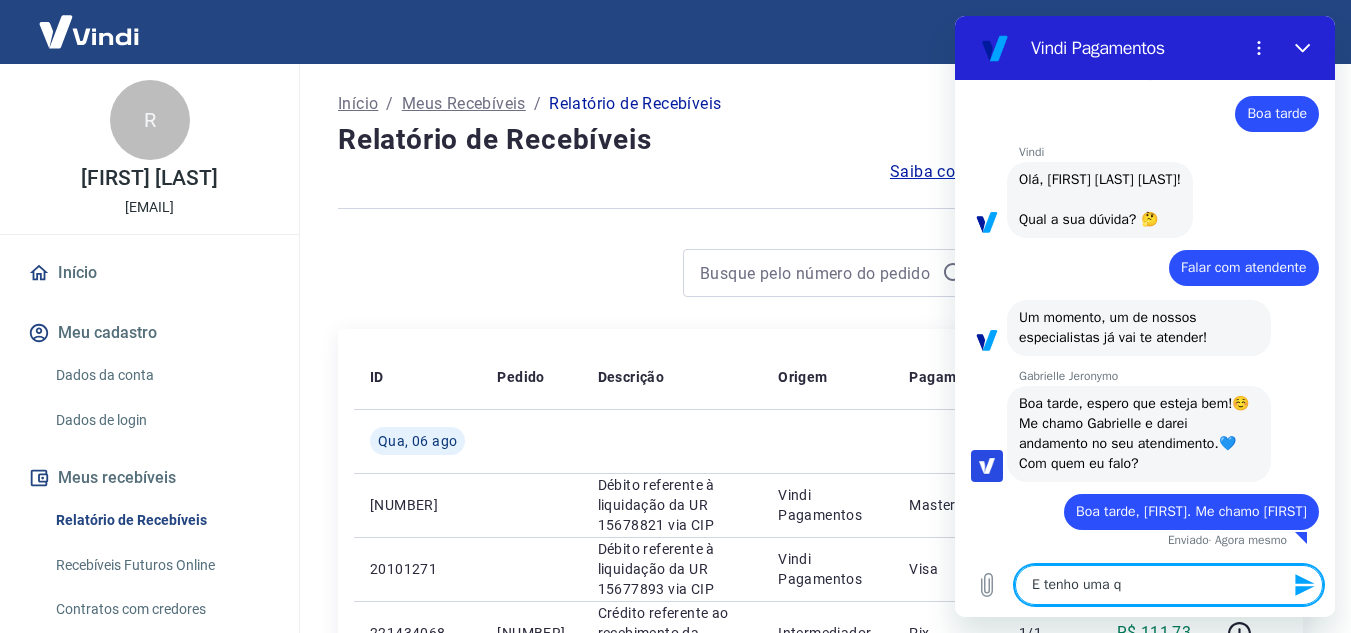 type on "E tenho uma qu" 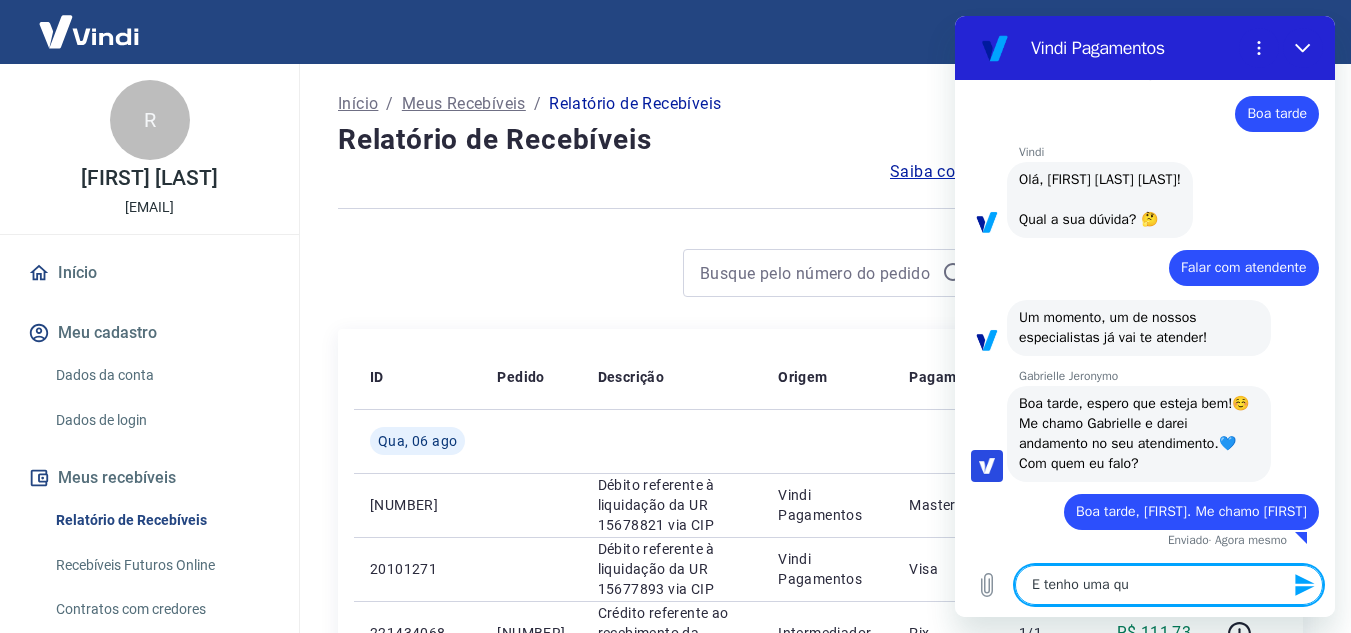 type on "E tenho uma qu" 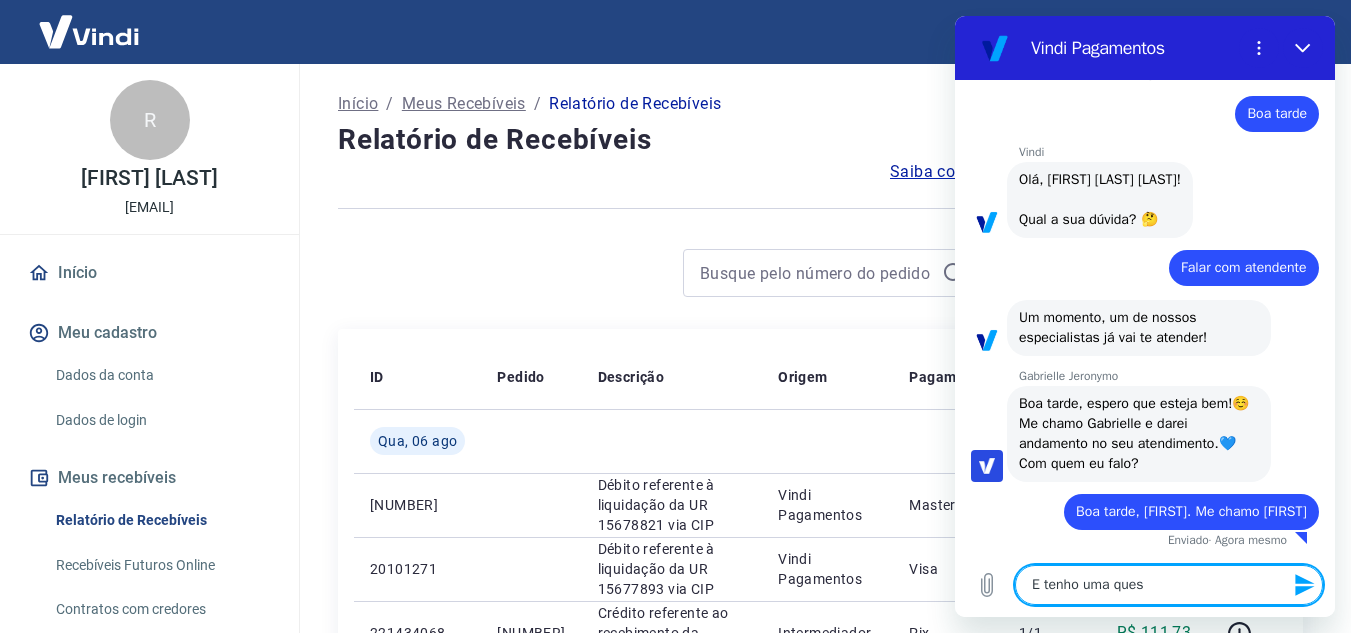 type on "x" 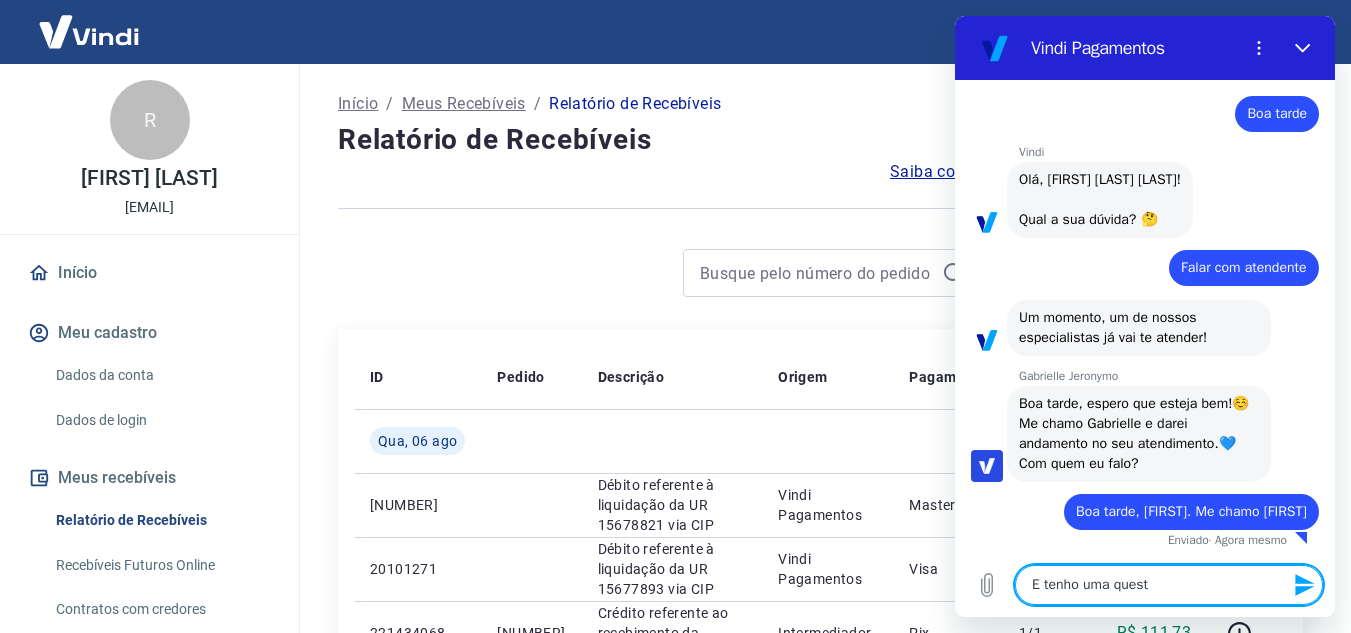 type on "E tenho uma questã" 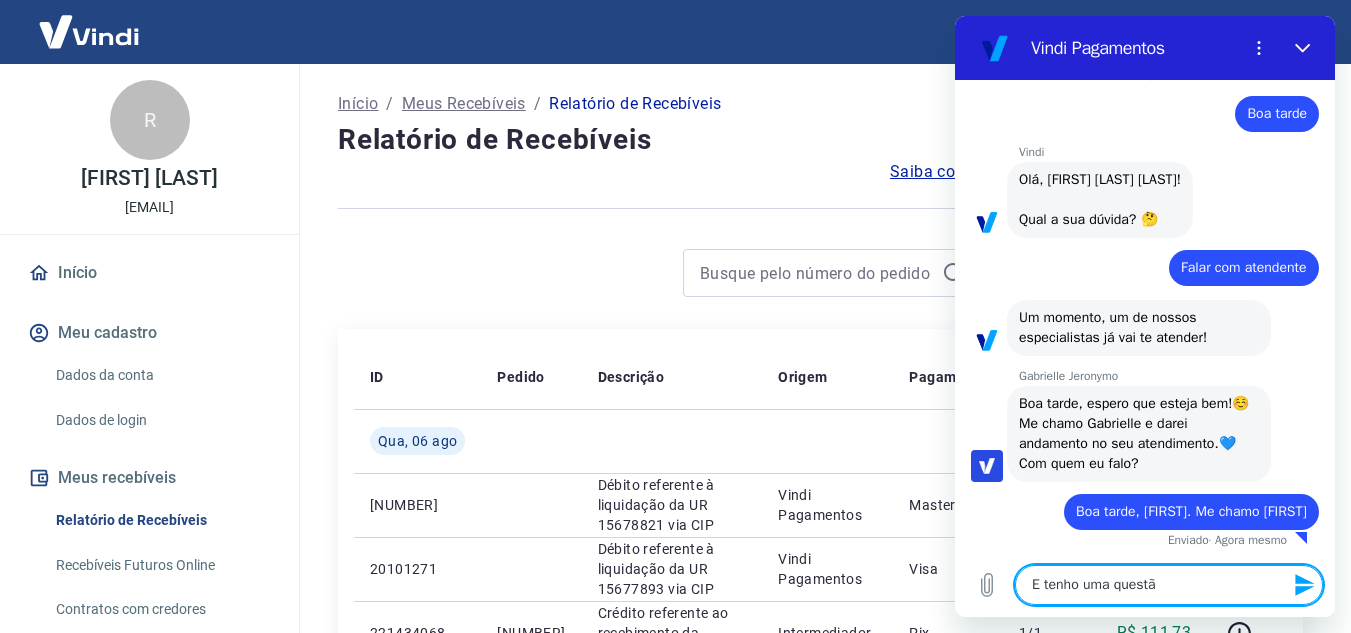 type on "E tenho uma questão" 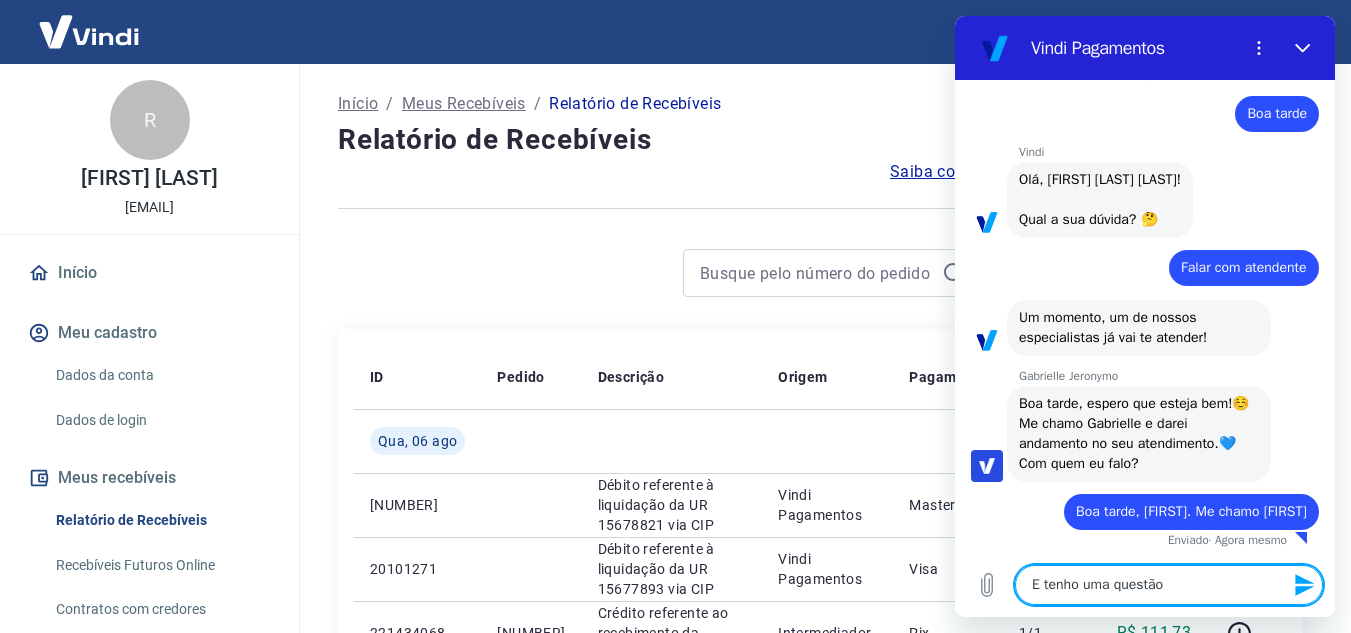 type on "E tenho uma questão" 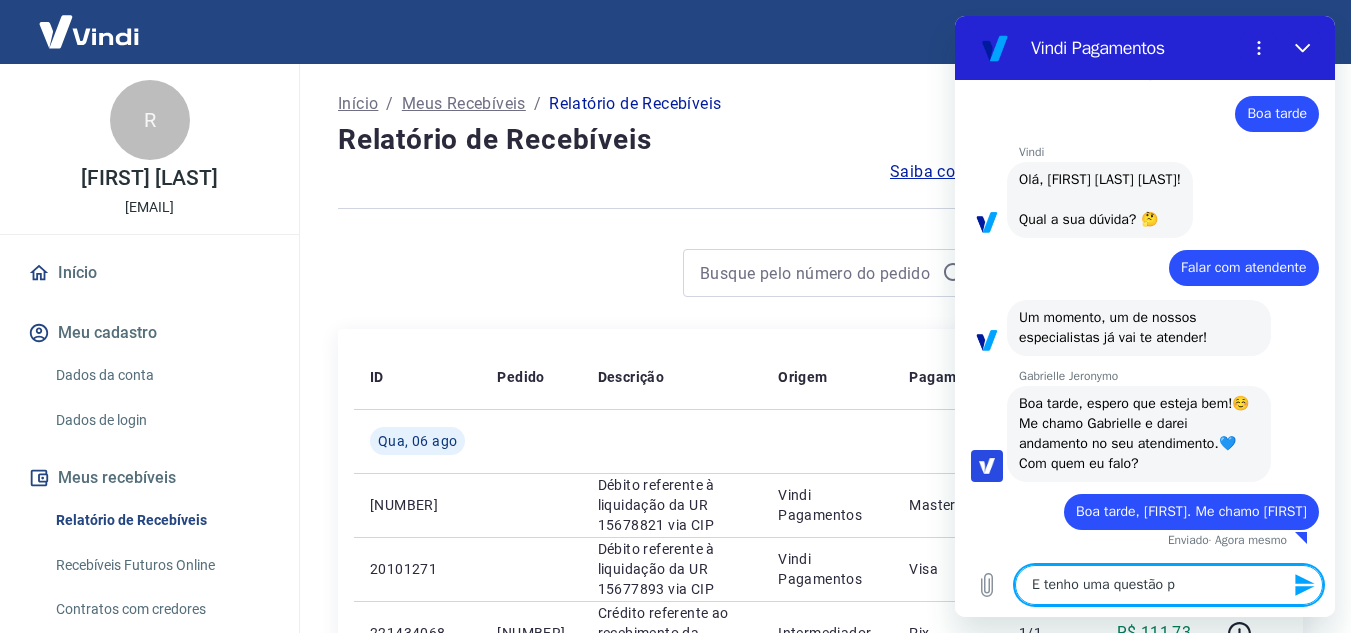 type 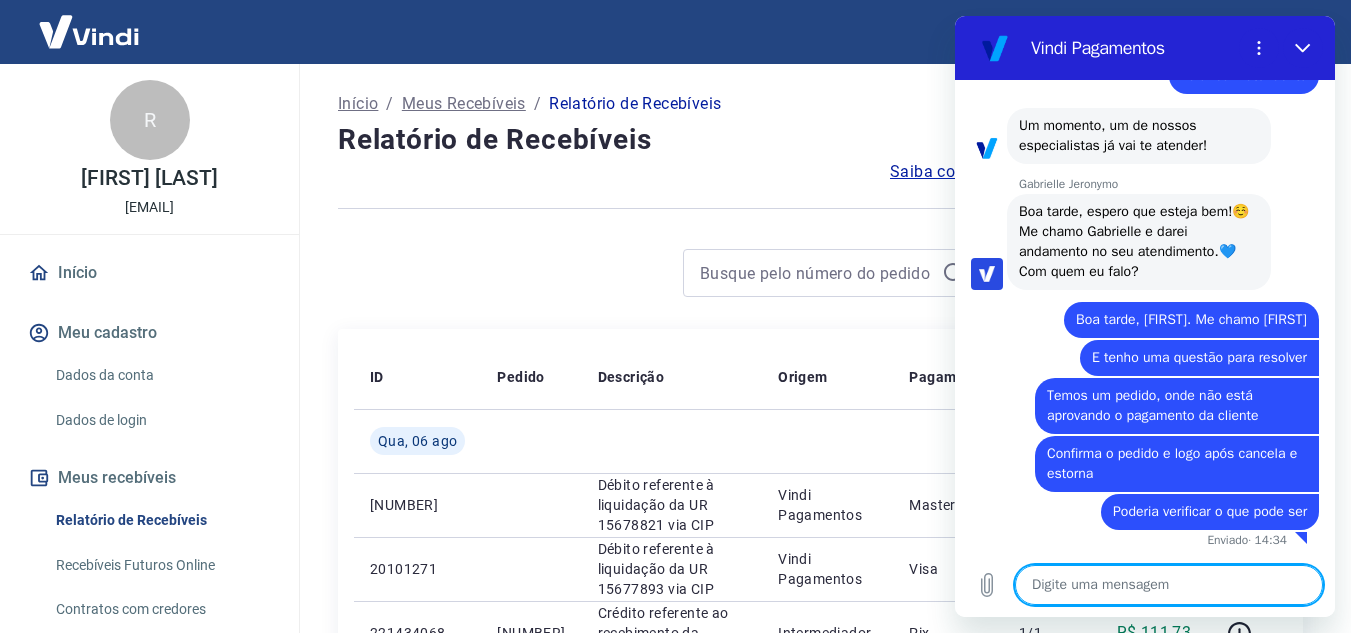 scroll, scrollTop: 276, scrollLeft: 0, axis: vertical 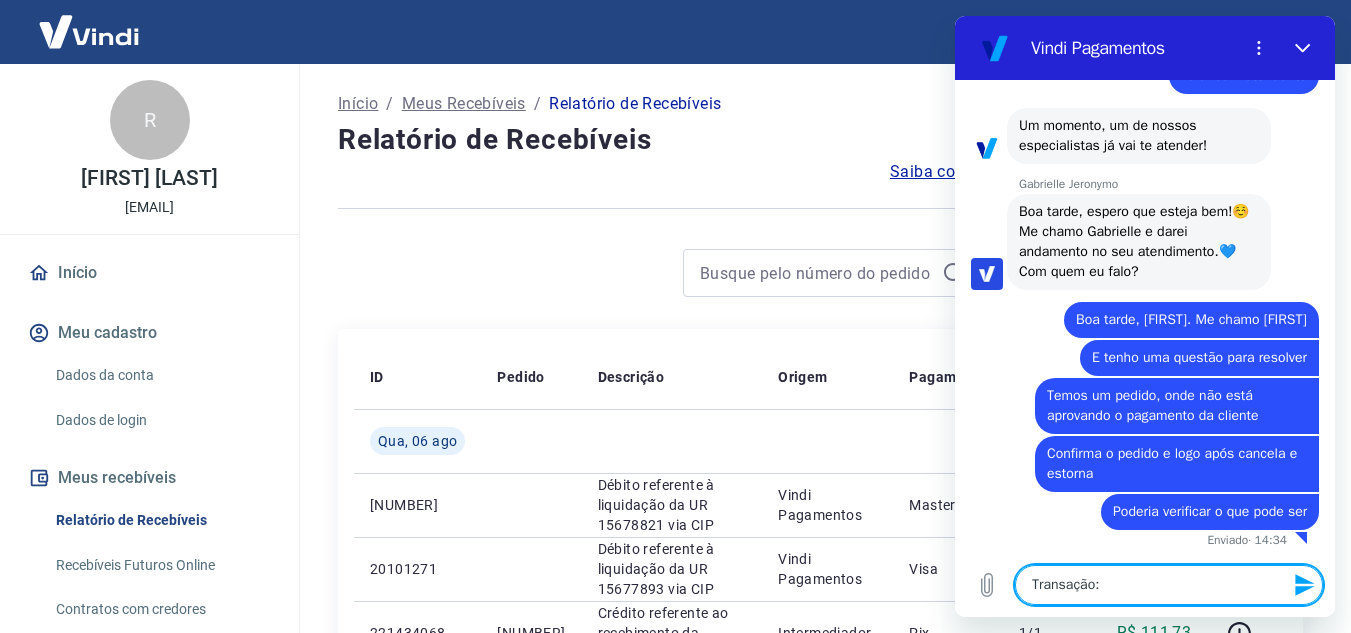 paste on "[NUMBER]" 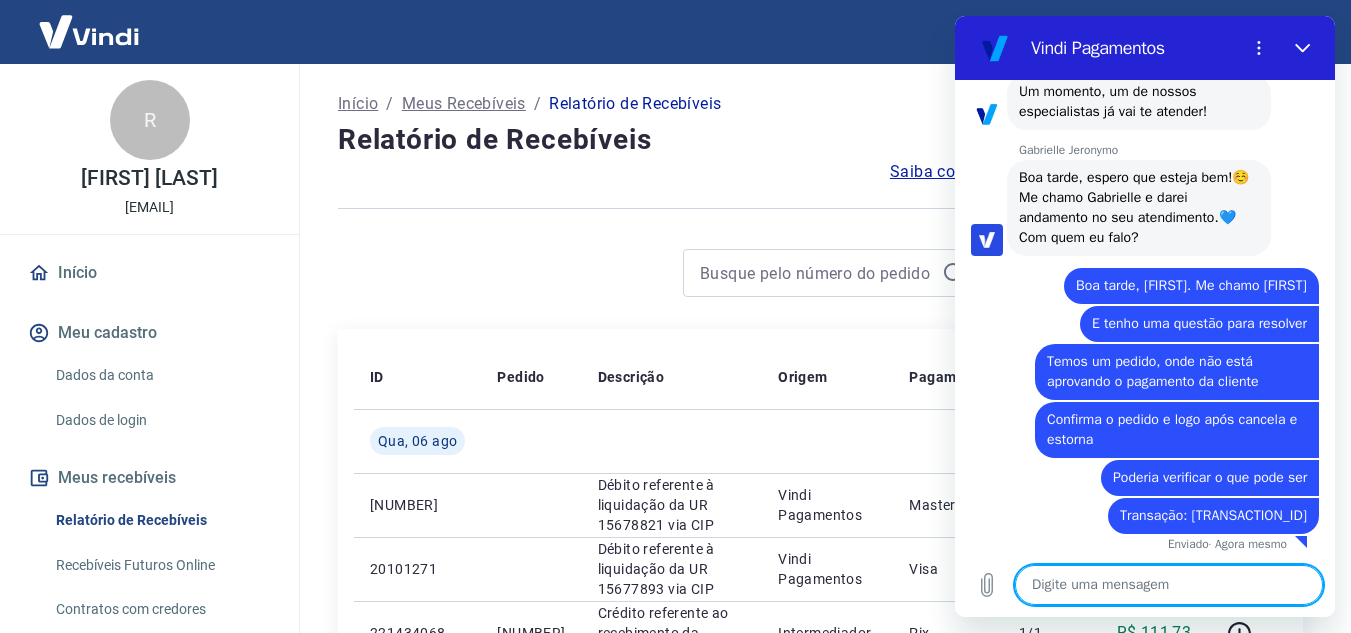 scroll, scrollTop: 314, scrollLeft: 0, axis: vertical 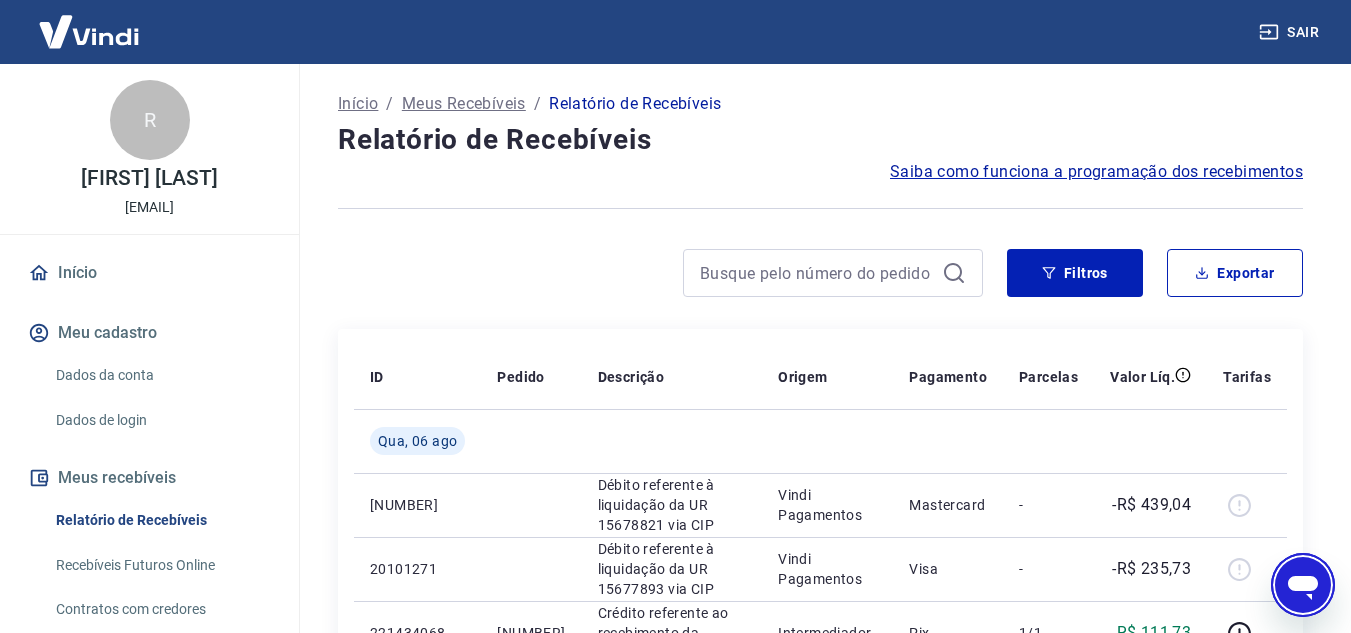 click 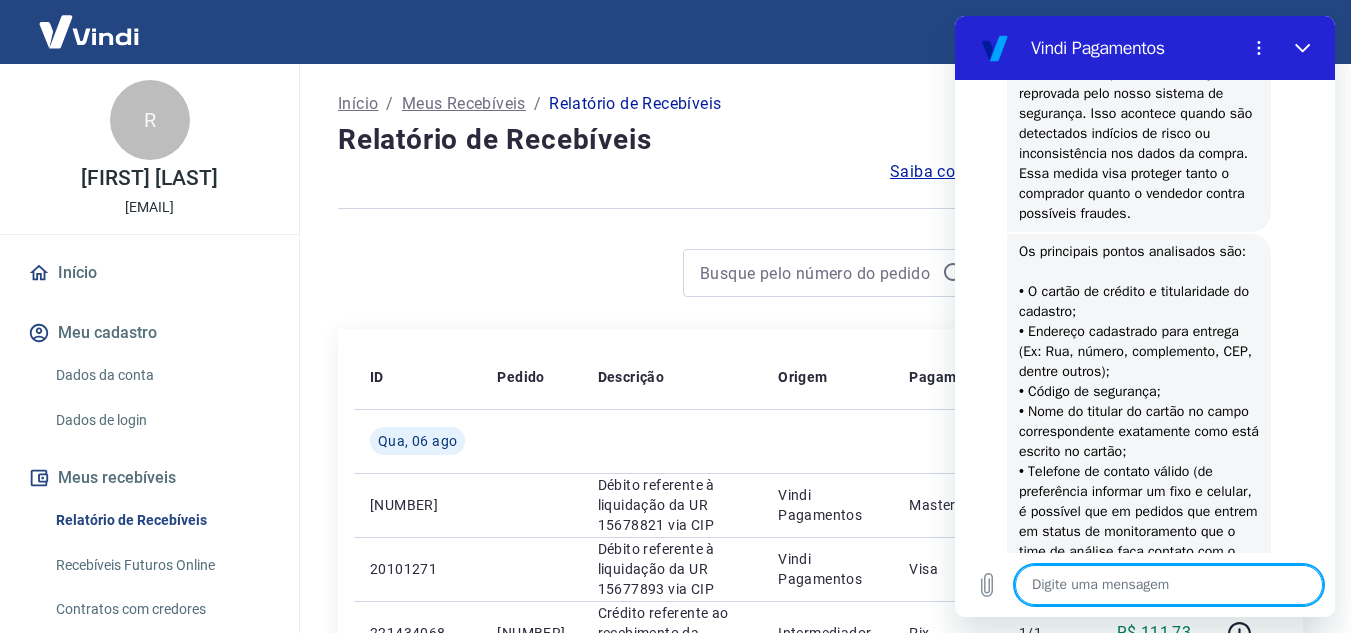 scroll, scrollTop: 908, scrollLeft: 0, axis: vertical 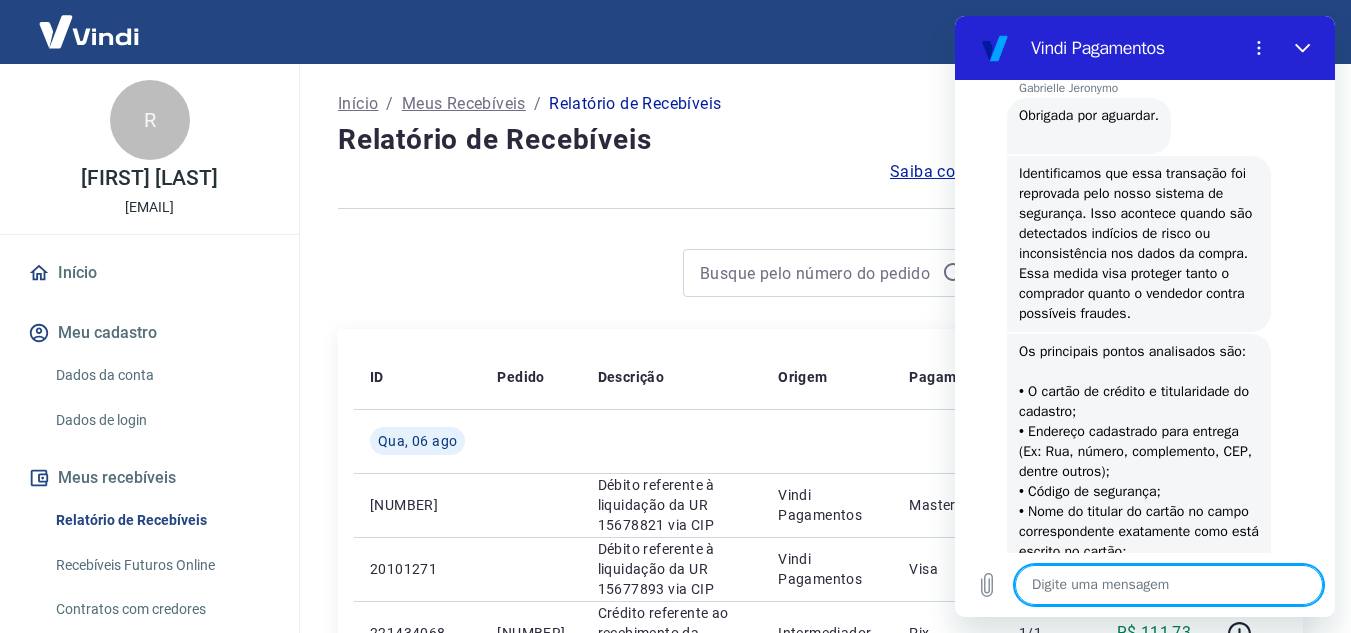 drag, startPoint x: 1365, startPoint y: 322, endPoint x: 131, endPoint y: 144, distance: 1246.7719 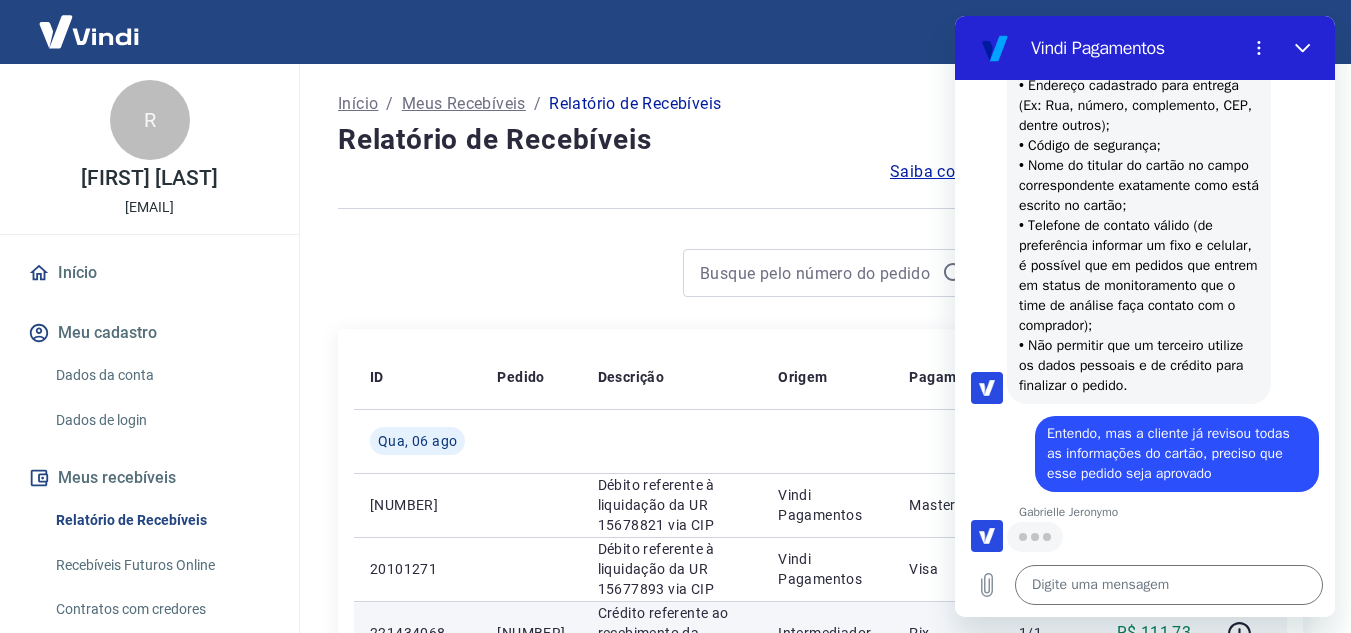 scroll, scrollTop: 1334, scrollLeft: 0, axis: vertical 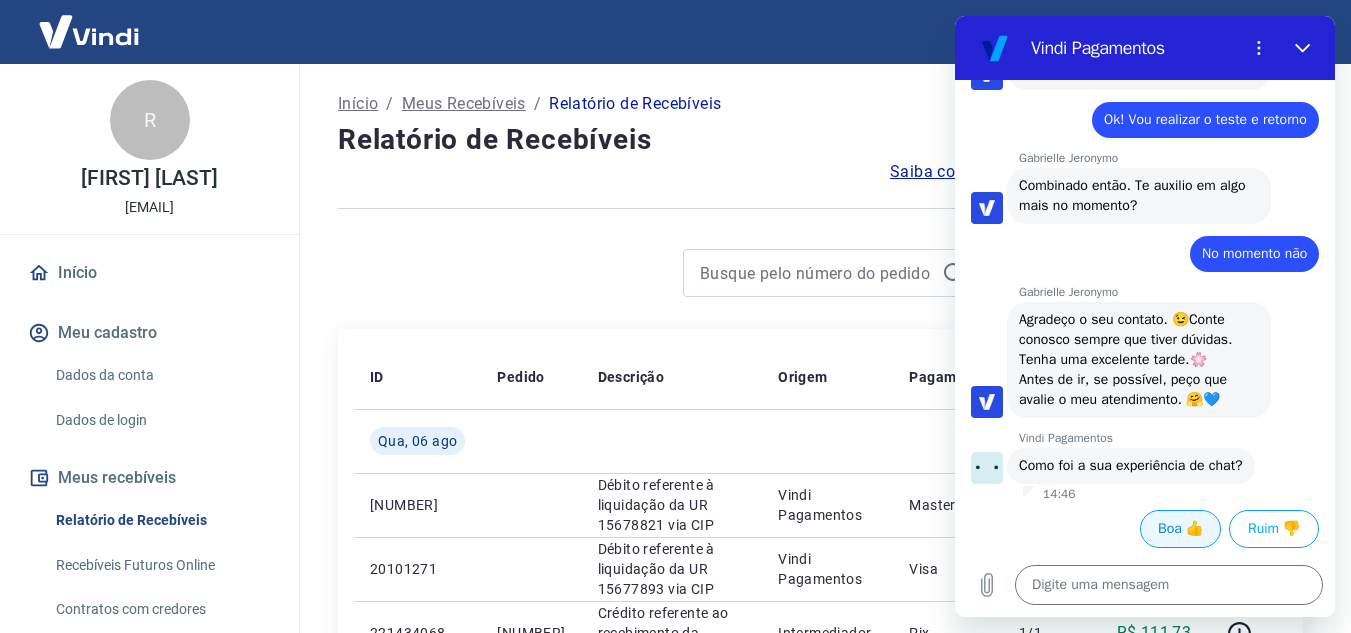 click on "Boa 👍" at bounding box center (1180, 529) 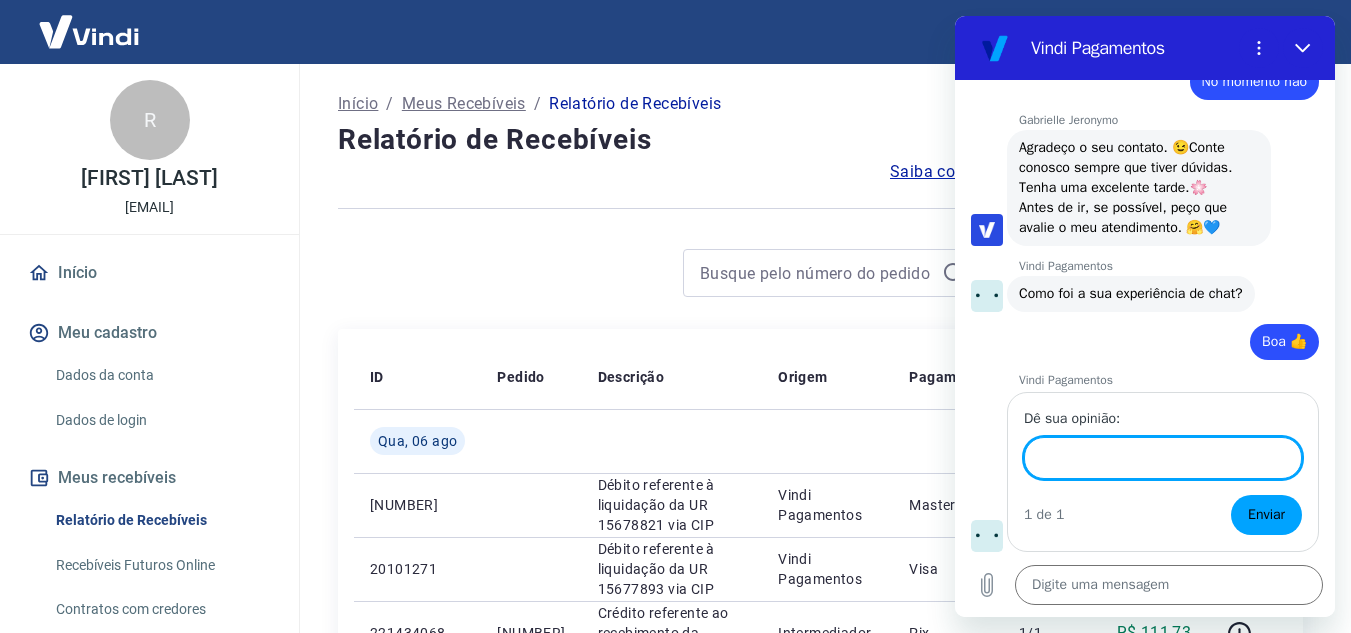 scroll, scrollTop: 2074, scrollLeft: 0, axis: vertical 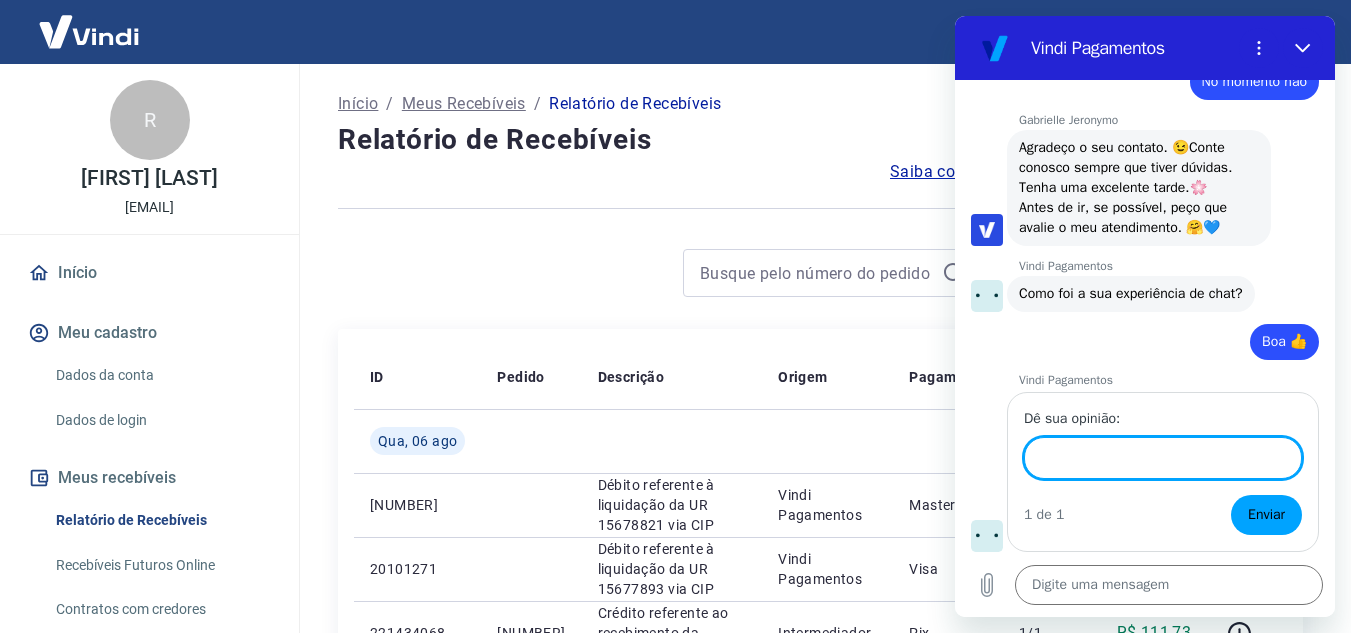 click on "14:34  diz:  Boa tarde Enviado  · 14:34  diz:  Olá, [FIRST] [LAST]!
Qual a sua dúvida? 🤔 14:34  diz:  Falar com atendente Enviado  · 14:34  diz:  Um momento, um de nossos especialistas já vai te atender! 14:34 Gabrielle Jeronymo Gabrielle Jeronymo diz:  Boa tarde, espero que esteja bem!☺️  Me chamo Gabrielle e darei andamento no seu atendimento.💙️   Com quem eu falo? 14:34  diz:  Boa tarde, [FIRST]. Me chamo [FIRST] Enviado  · 14:34  diz:  E tenho uma questão para resolver Enviado  · 14:34  diz:  Temos um pedido, onde não está aprovando o pagamento da cliente Enviado  · 14:34  diz:  Confirma o pedido e logo após cancela e estorna Enviado  · 14:34  diz:  Poderia verificar o que pode ser Enviado  · 14:34  diz:  Transação: [NUMBER] Enviado  · 14:35 Gabrielle Jeronymo Gabrielle Jeronymo diz:  Oi [FIRST], tudo bem? 14:37 Gabrielle Jeronymo Gabrielle Jeronymo diz:  Certo, vou analisar as informações por aqui e já te passo. Só um momento por favor! 😉️ 14:37" at bounding box center (1145, 316) 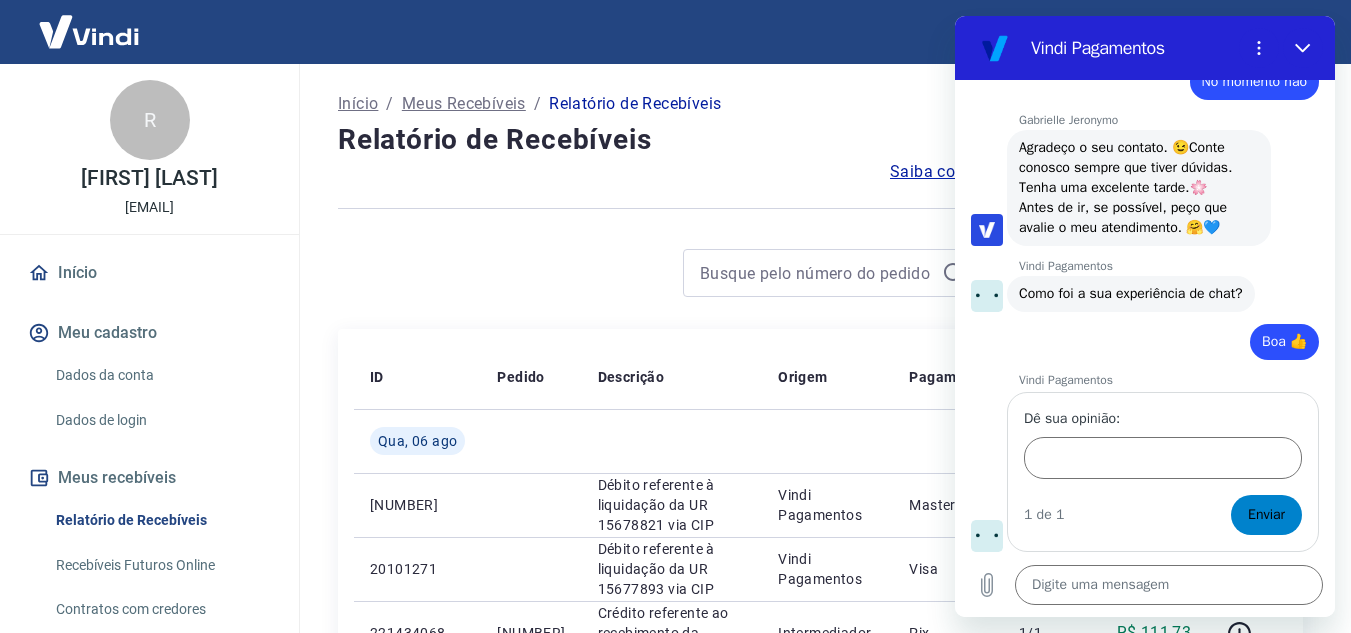 click on "Enviar" at bounding box center [1266, 515] 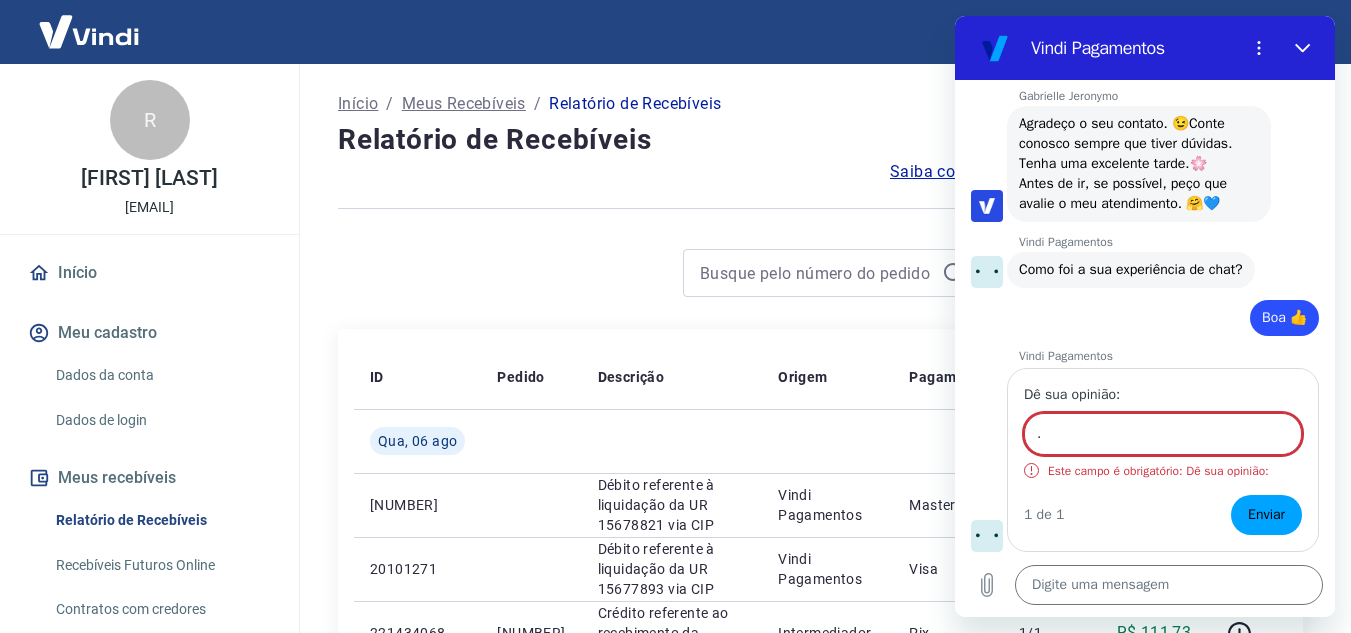 scroll, scrollTop: 2074, scrollLeft: 0, axis: vertical 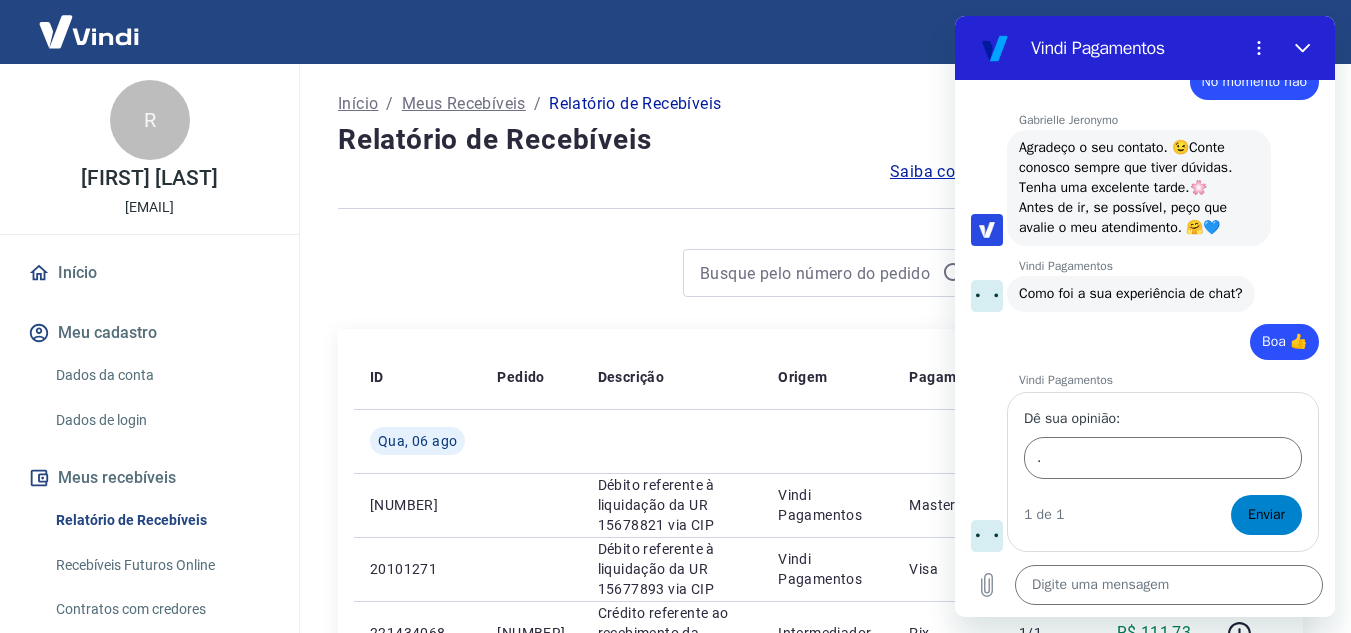 click on "Enviar" at bounding box center (1266, 515) 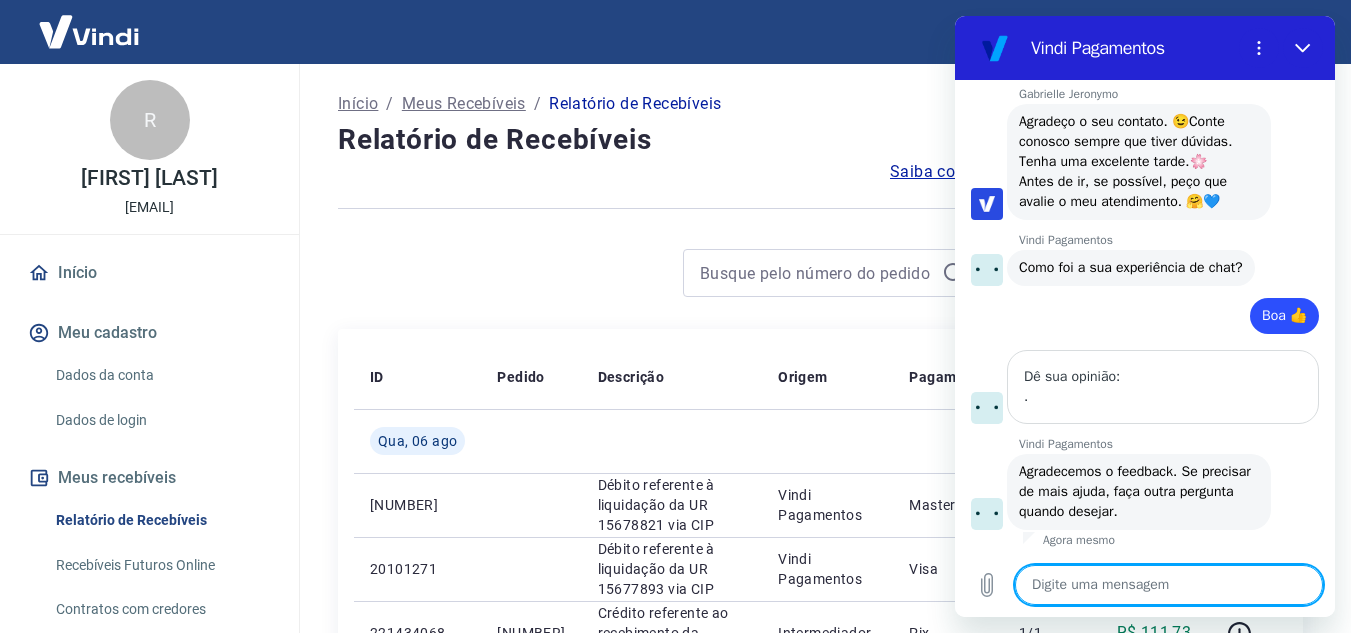 scroll, scrollTop: 2100, scrollLeft: 0, axis: vertical 